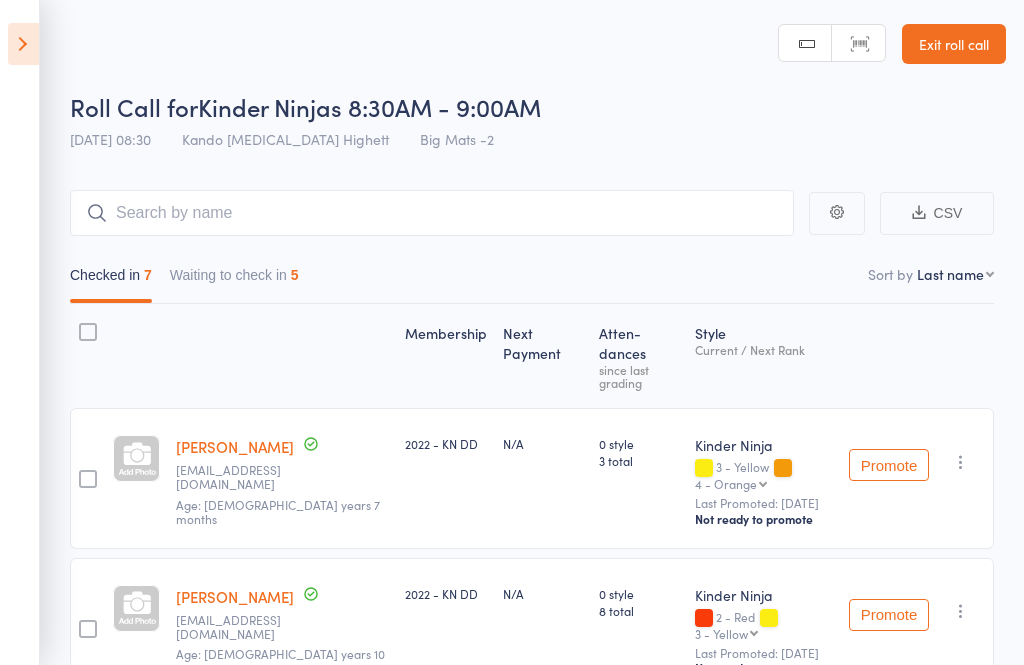 scroll, scrollTop: 239, scrollLeft: 0, axis: vertical 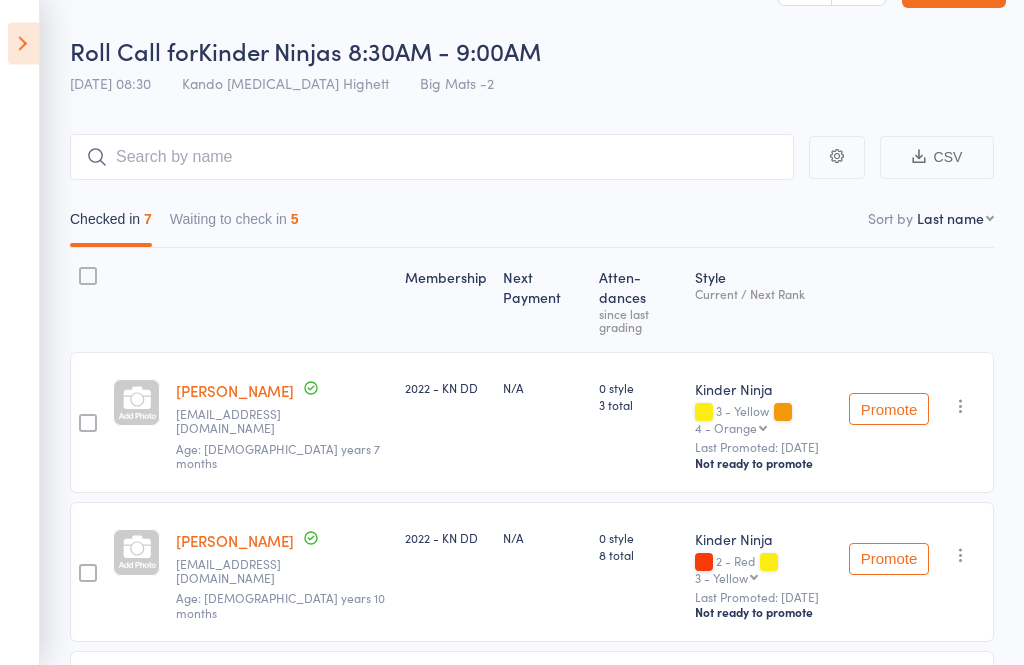 click on "Waiting to check in  5" at bounding box center (234, 225) 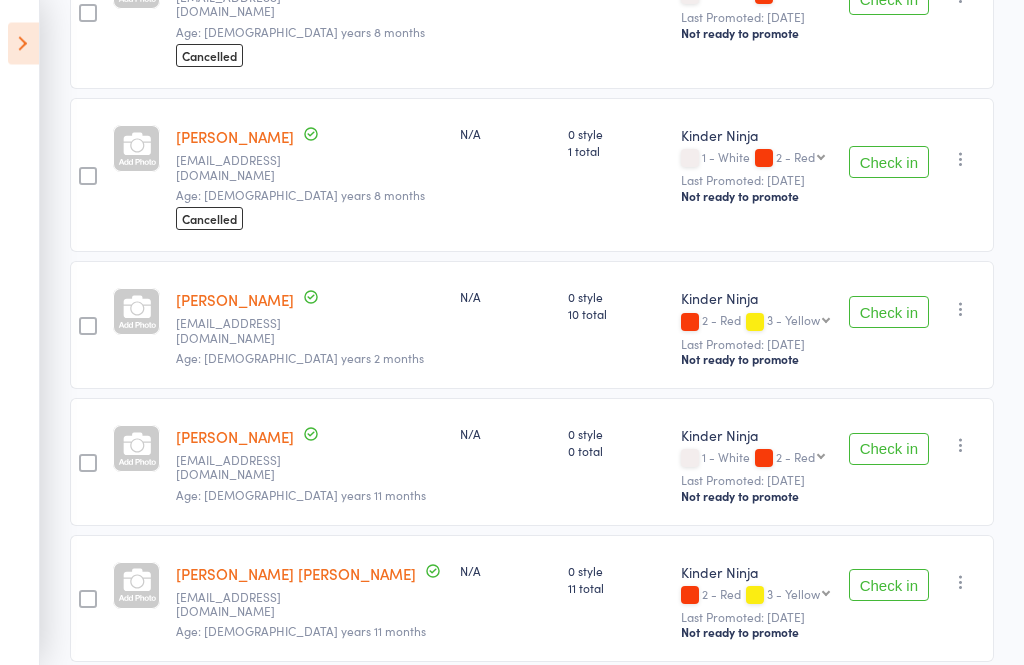 scroll, scrollTop: 441, scrollLeft: 0, axis: vertical 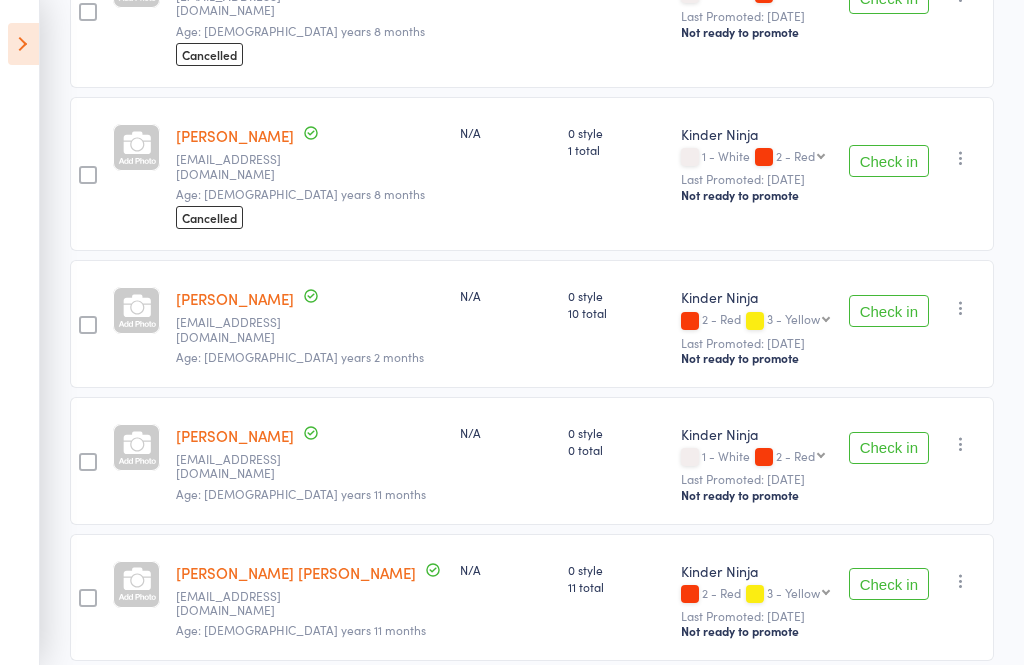 click at bounding box center [23, 44] 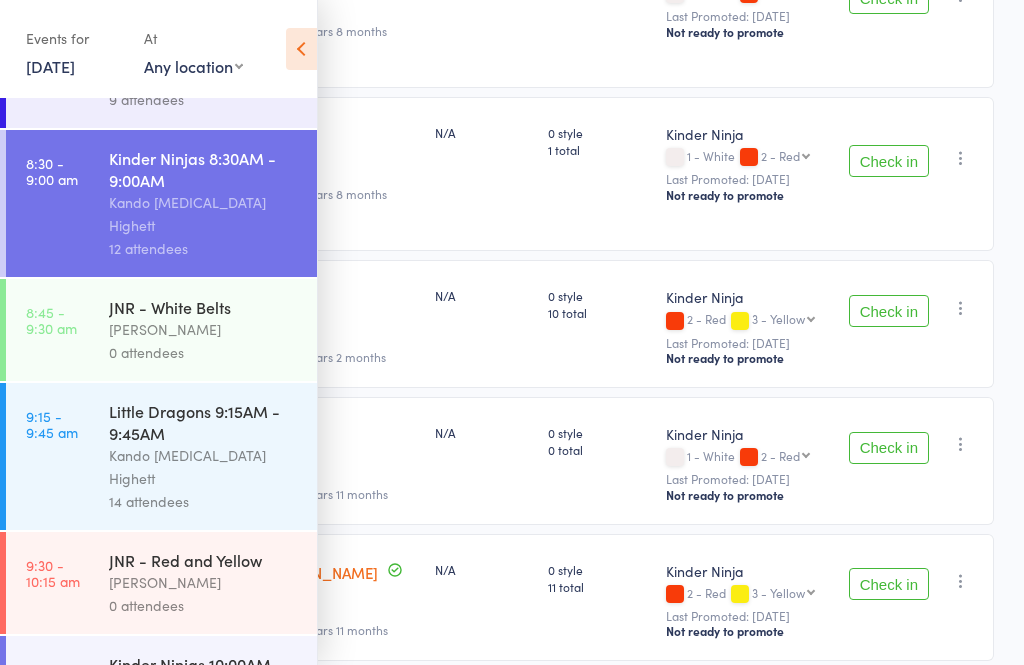 scroll, scrollTop: 95, scrollLeft: 0, axis: vertical 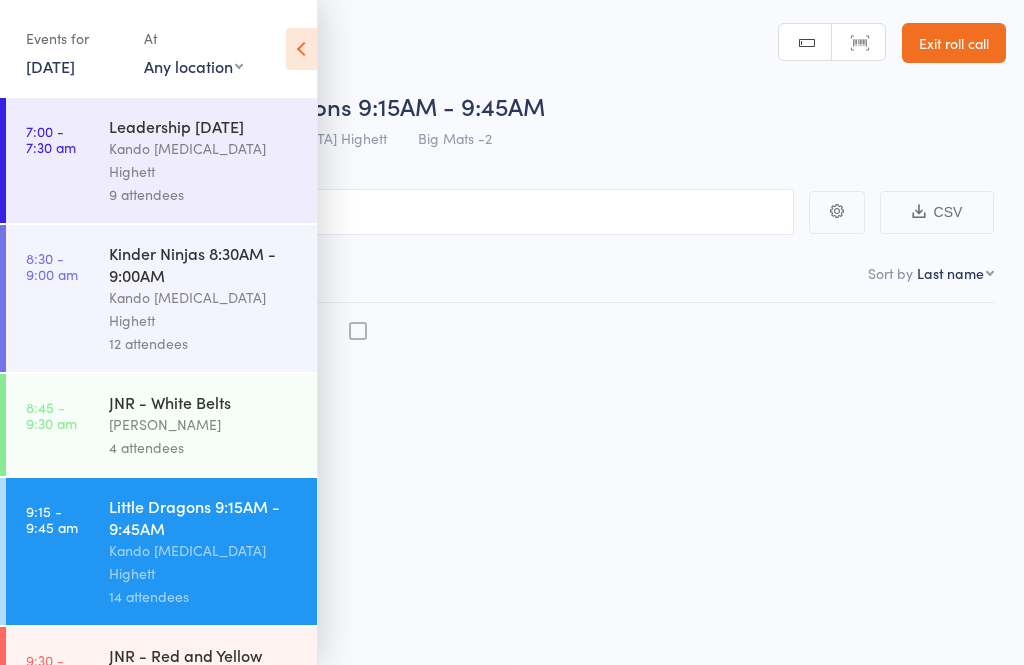 click at bounding box center [301, 49] 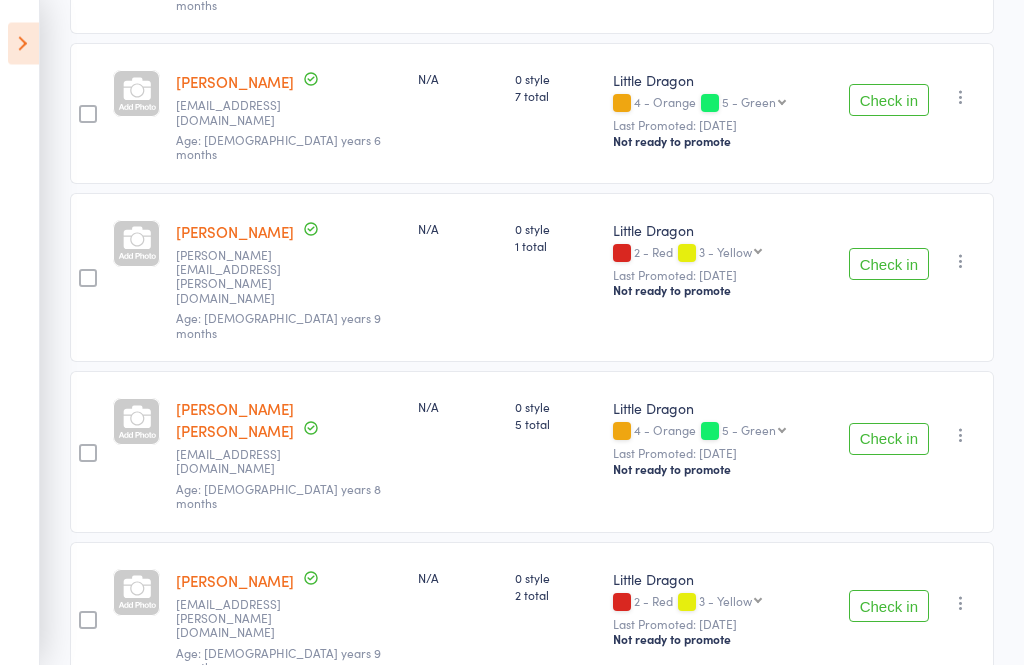 scroll, scrollTop: 586, scrollLeft: 0, axis: vertical 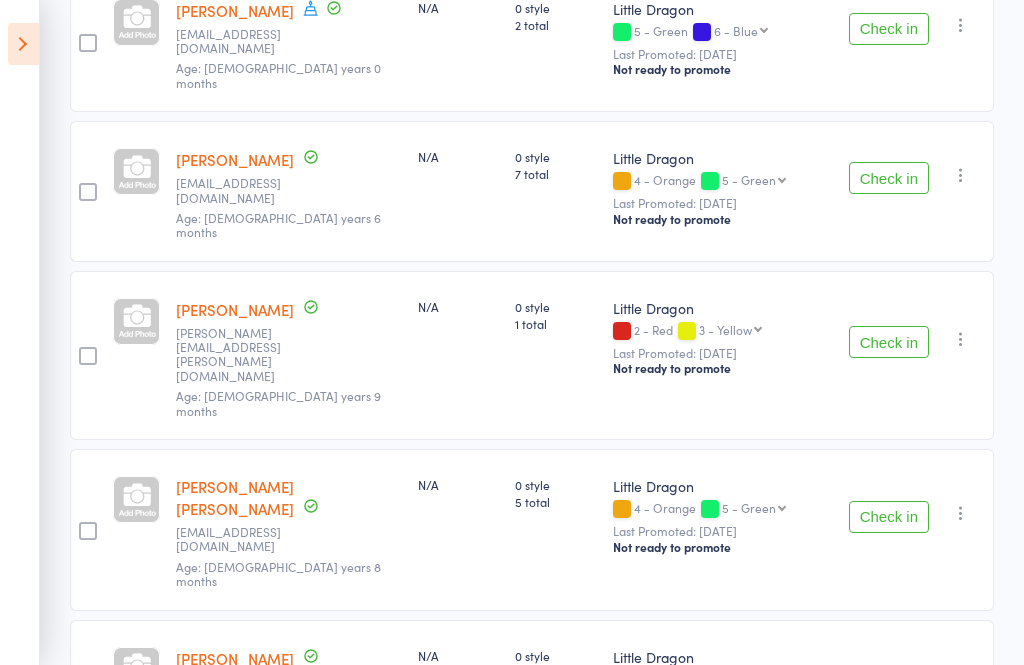 click on "Events for 12 Jul, 2025 12 Jul, 2025
July 2025
Sun Mon Tue Wed Thu Fri Sat
27
29
30
01
02
03
04
05
28
06
07
08
09
10
11
12
29
13
14
15
16
17
18
19
30
20
21
22
23
24
25
26
31
27
28
29
30
31
01
02" at bounding box center (20, 332) 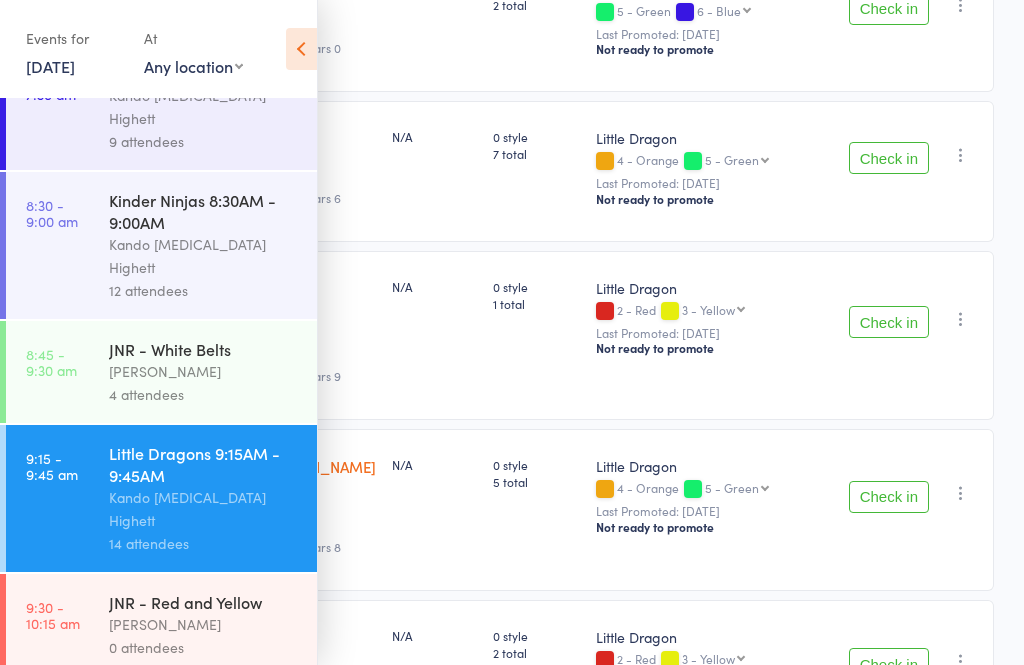 scroll, scrollTop: 58, scrollLeft: 0, axis: vertical 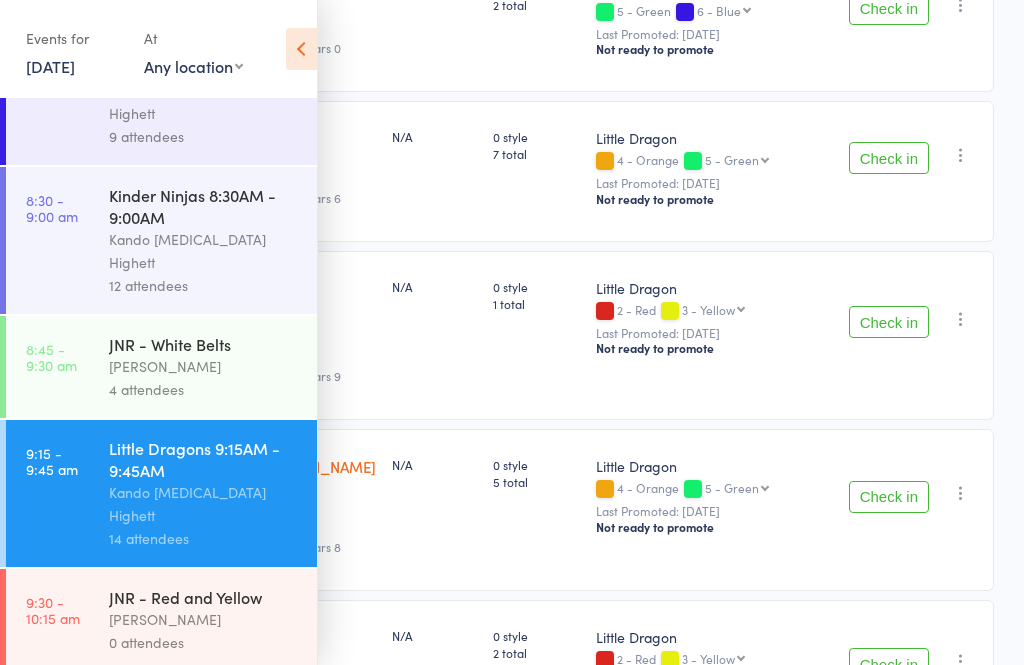 click on "Kinder Ninjas 8:30AM - 9:00AM" at bounding box center (204, 206) 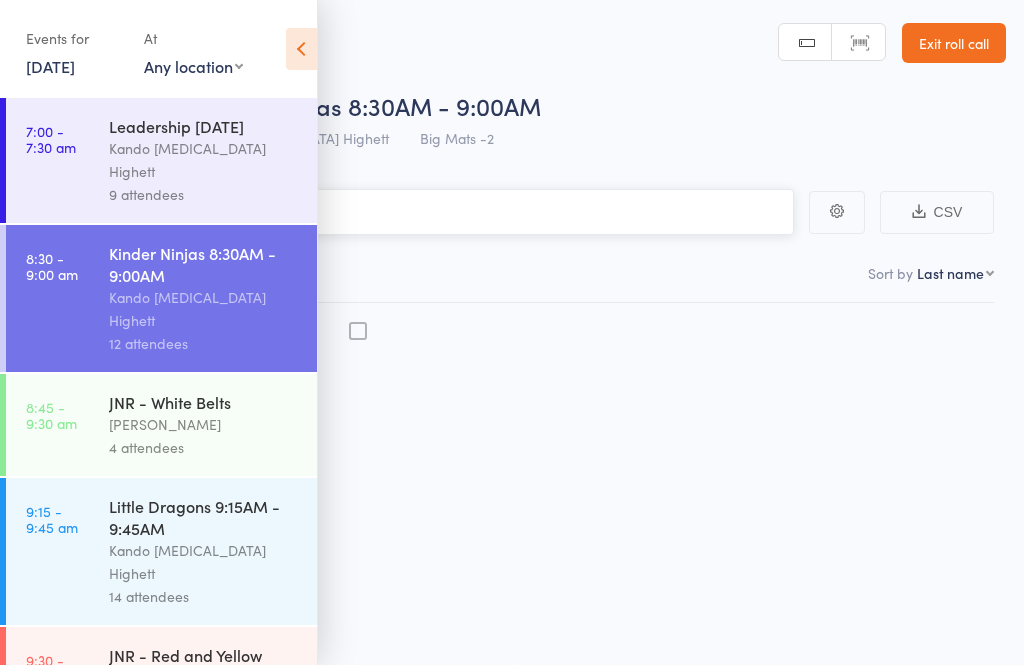 scroll, scrollTop: 14, scrollLeft: 0, axis: vertical 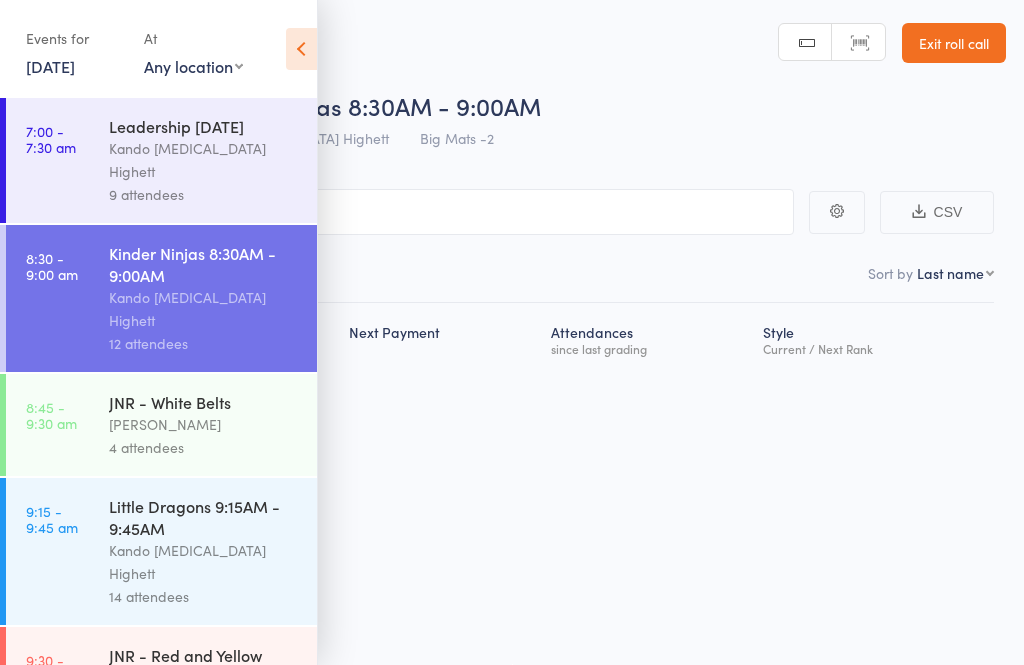 click at bounding box center [301, 49] 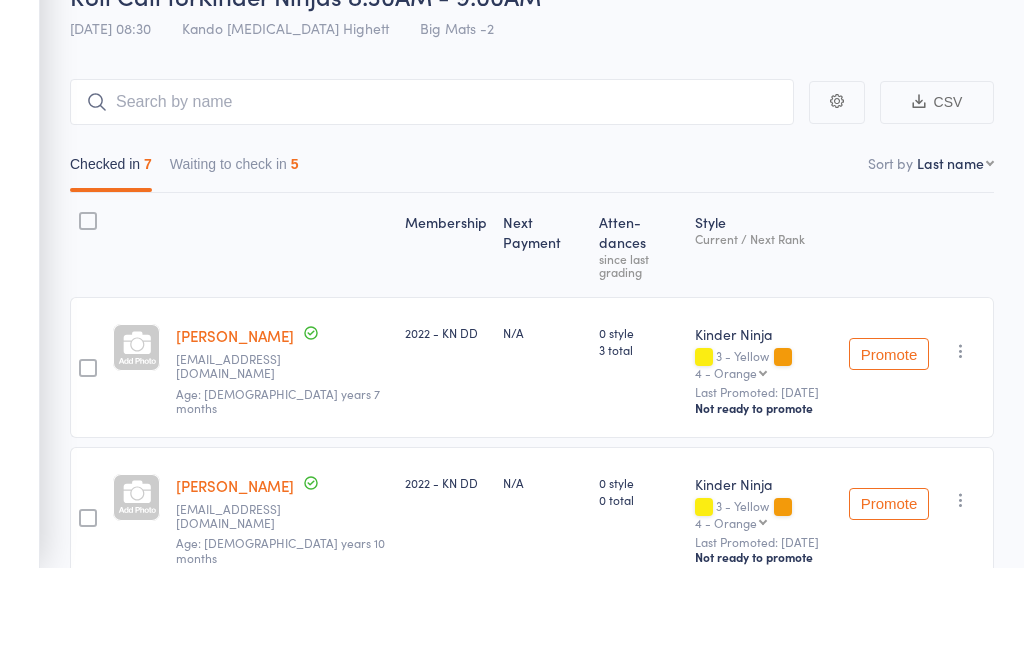 scroll, scrollTop: 115, scrollLeft: 0, axis: vertical 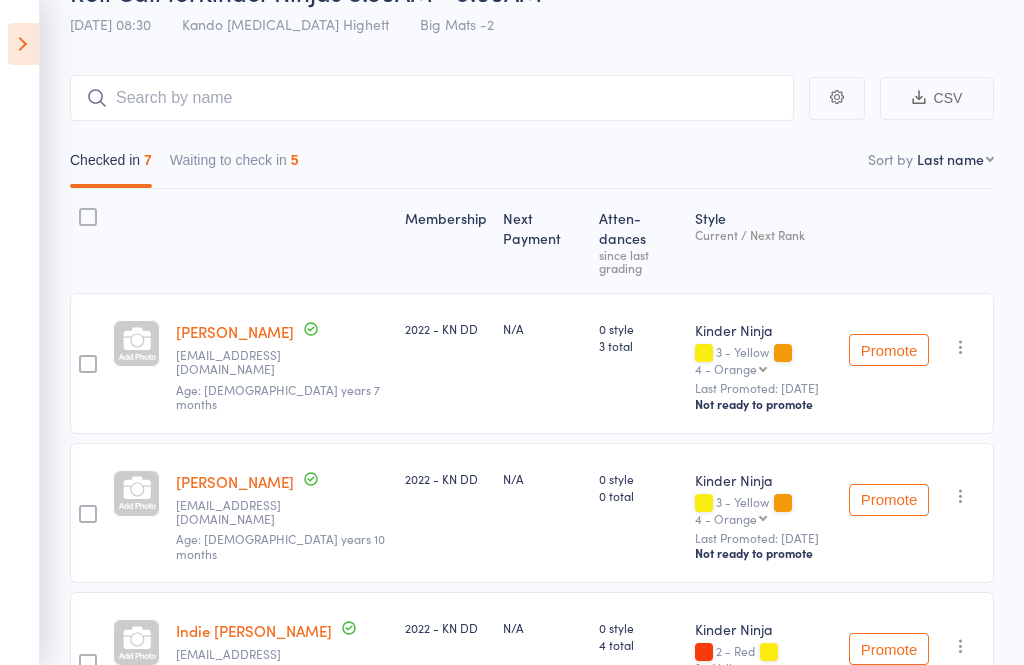 click on "Events for 12 Jul, 2025 12 Jul, 2025
July 2025
Sun Mon Tue Wed Thu Fri Sat
27
29
30
01
02
03
04
05
28
06
07
08
09
10
11
12
29
13
14
15
16
17
18
19
30
20
21
22
23
24
25
26
31
27
28
29
30
31
01
02" at bounding box center [20, 332] 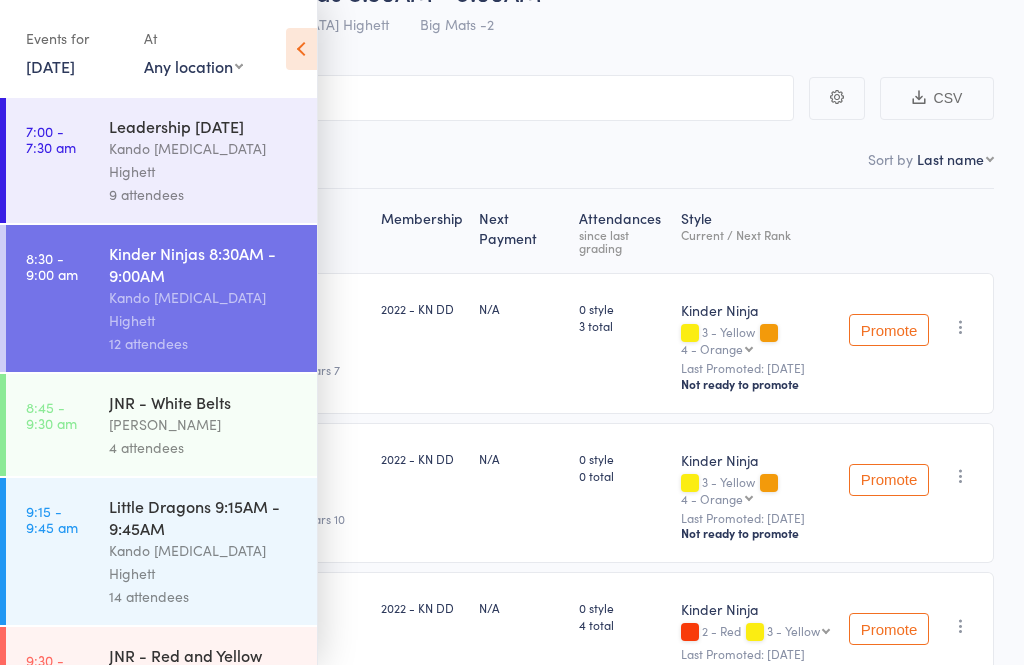 click on "Little Dragons 9:15AM - 9:45AM" at bounding box center [204, 517] 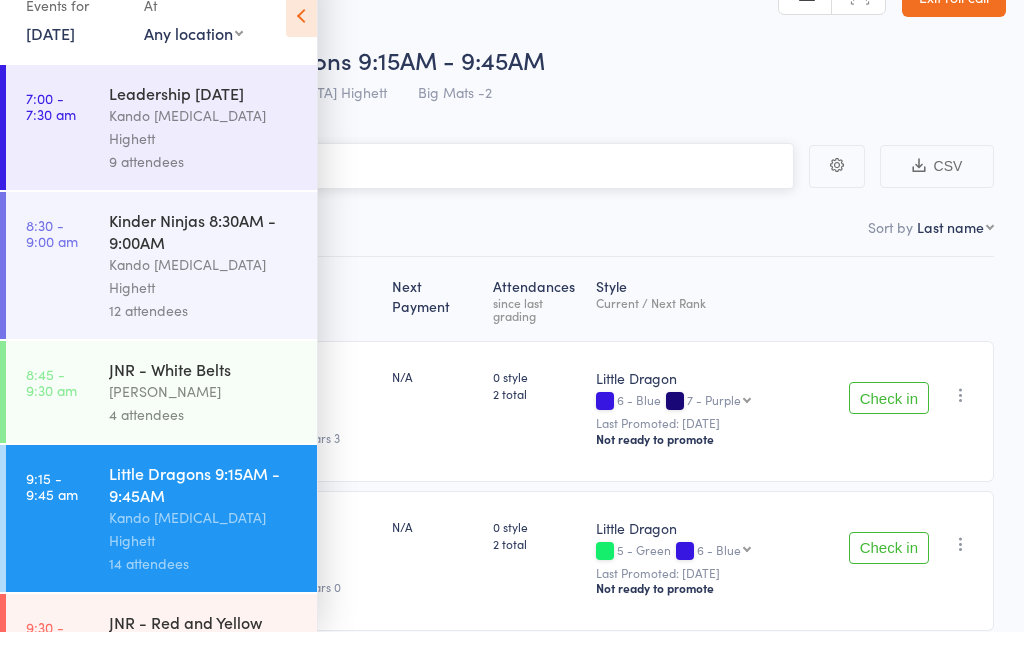 scroll, scrollTop: 48, scrollLeft: 0, axis: vertical 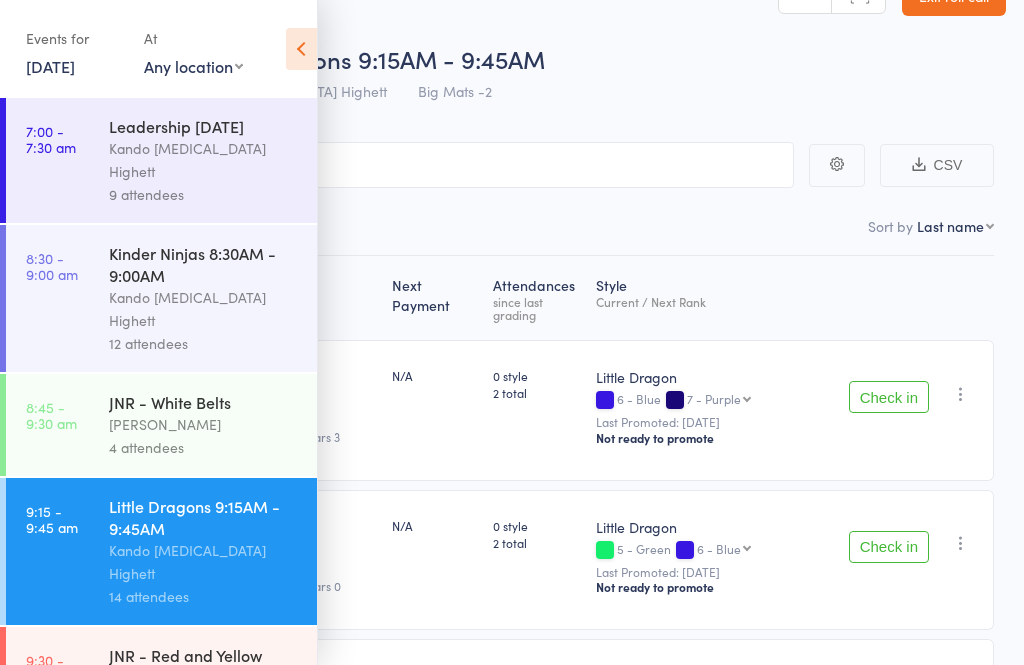 click at bounding box center (301, 49) 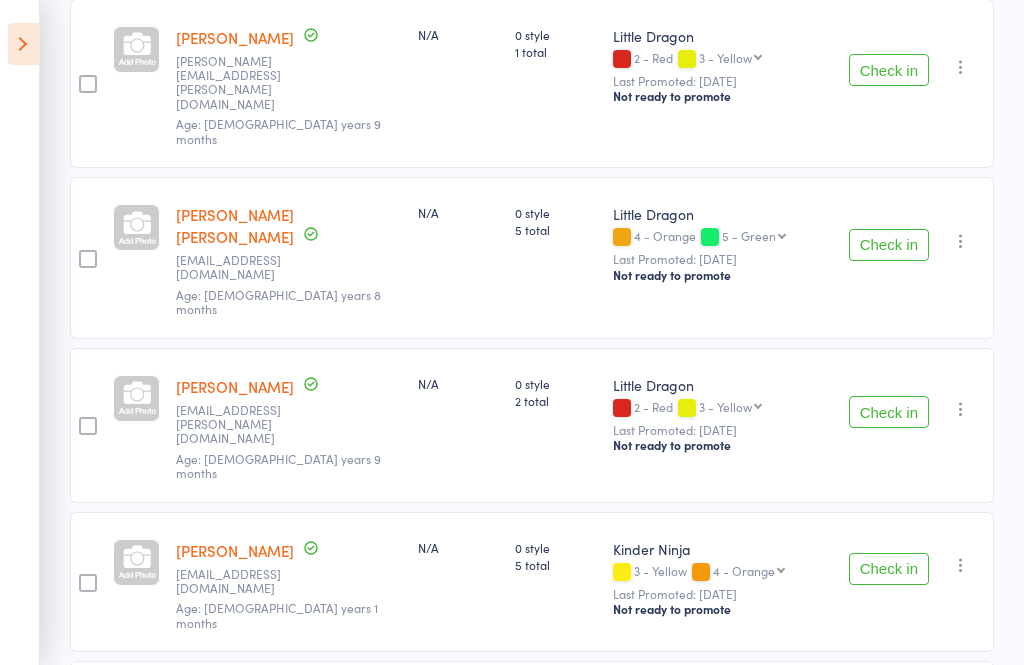 scroll, scrollTop: 856, scrollLeft: 0, axis: vertical 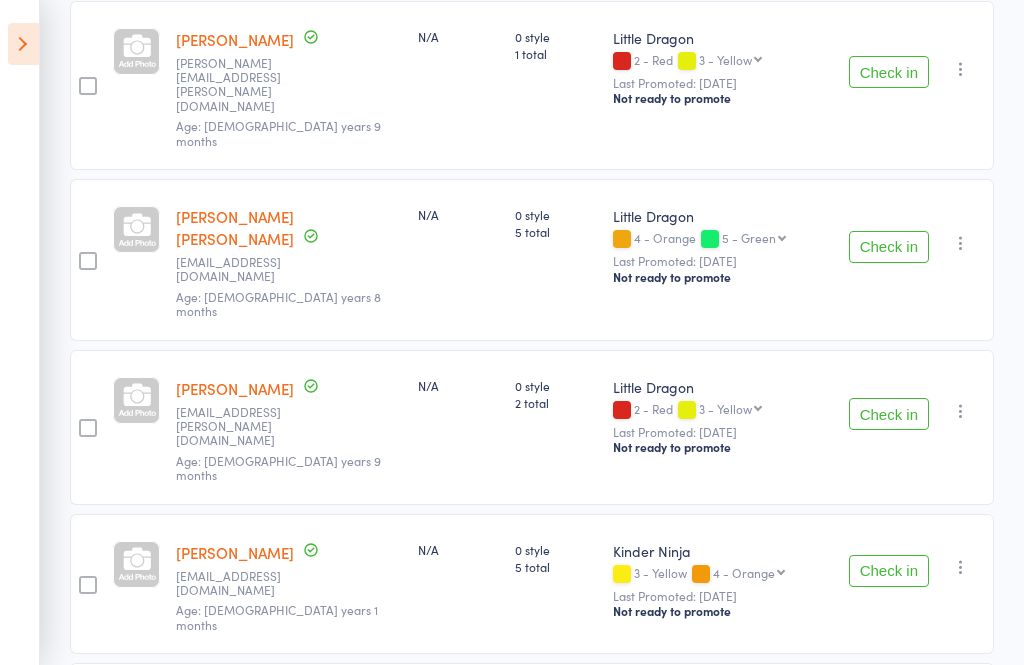 click on "Check in" at bounding box center [889, 571] 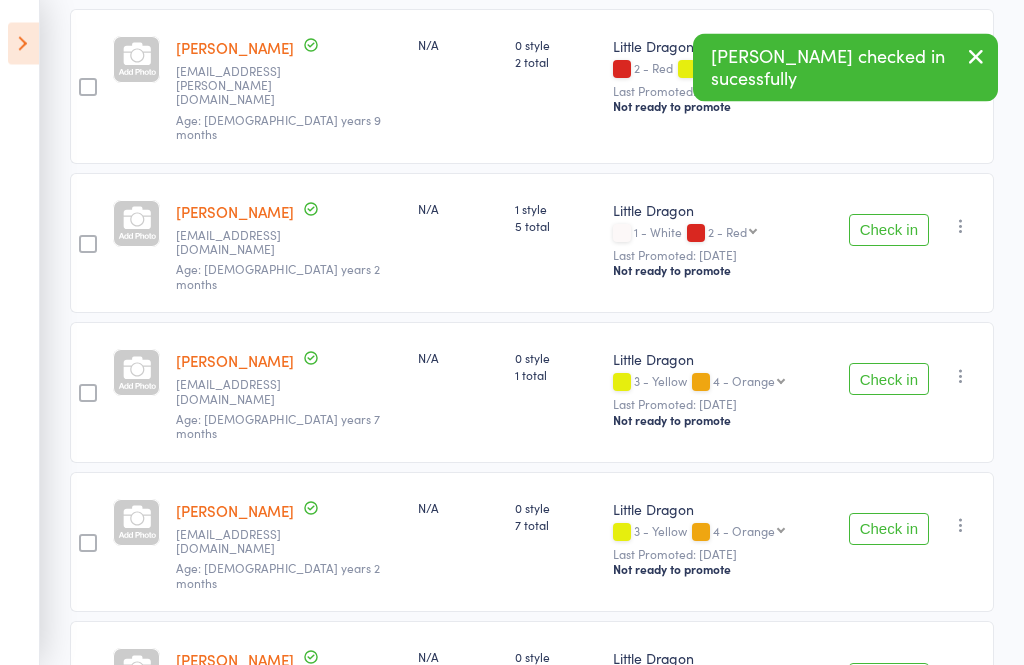 click on "Check in" at bounding box center [889, 680] 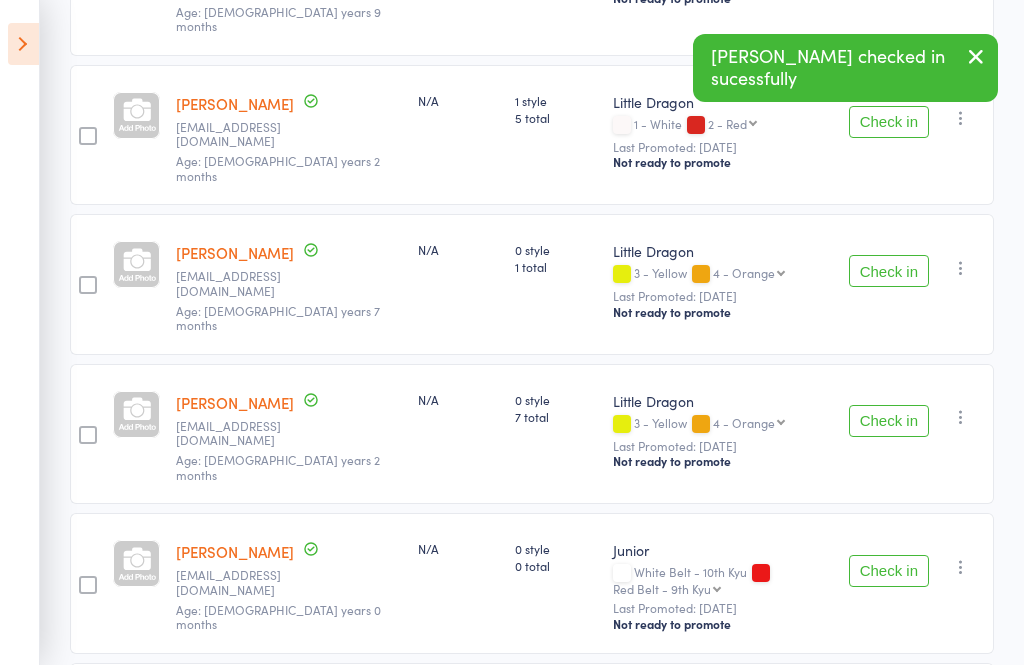 scroll, scrollTop: 1375, scrollLeft: 0, axis: vertical 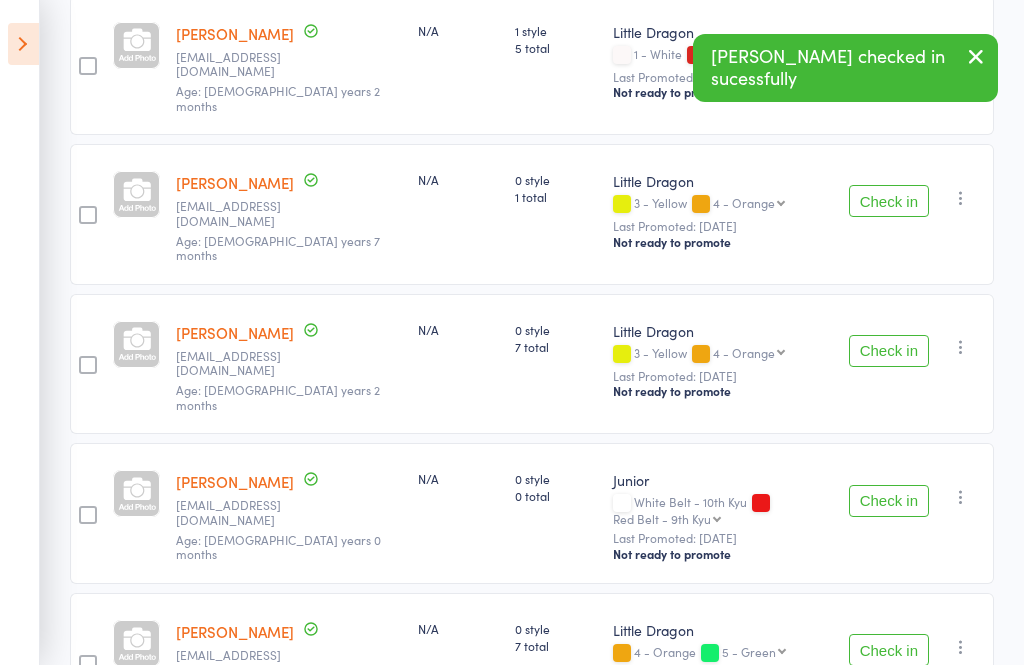click on "Check in" at bounding box center [889, 650] 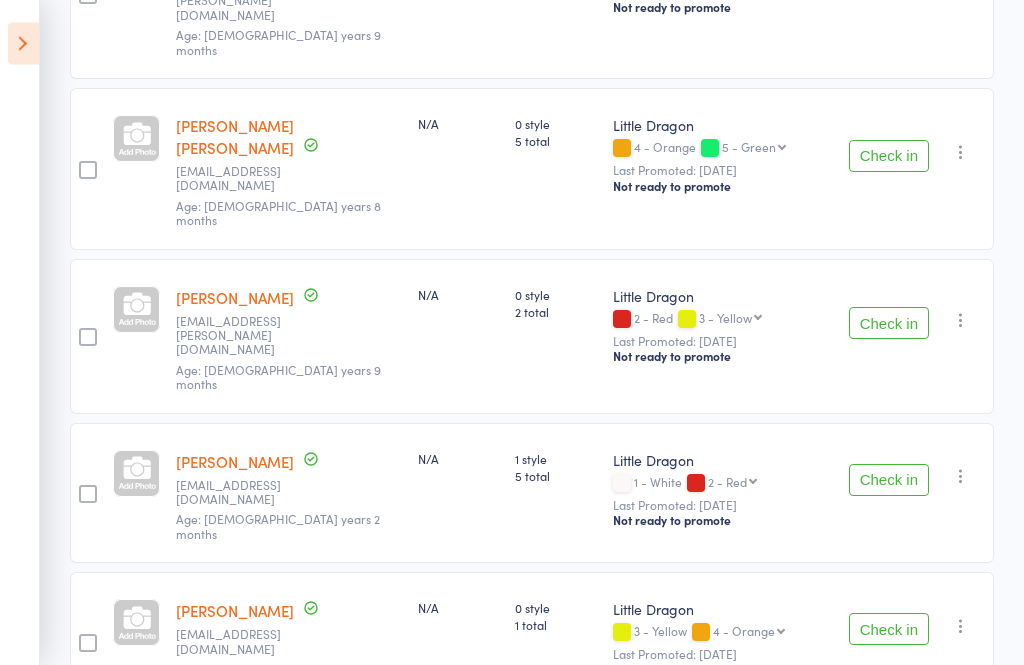 scroll, scrollTop: 935, scrollLeft: 0, axis: vertical 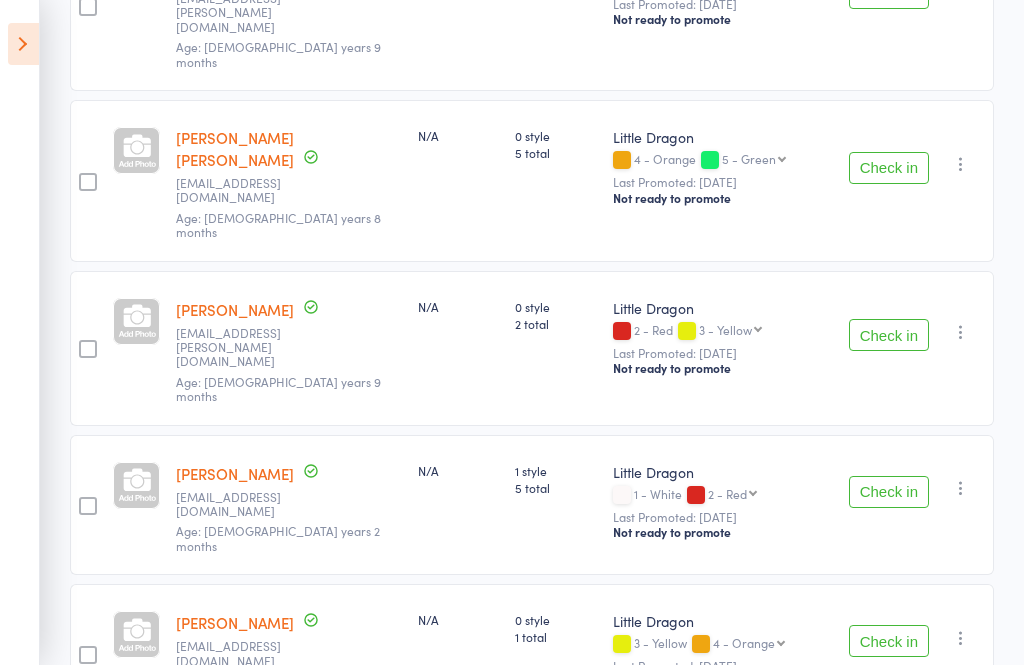 click at bounding box center (23, 44) 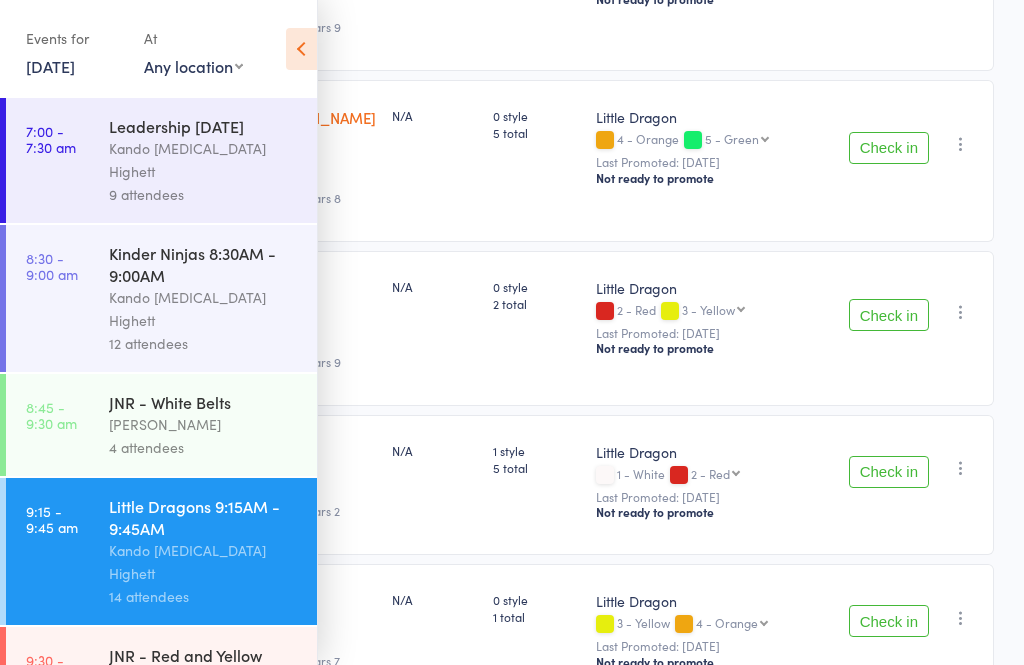 click at bounding box center [301, 49] 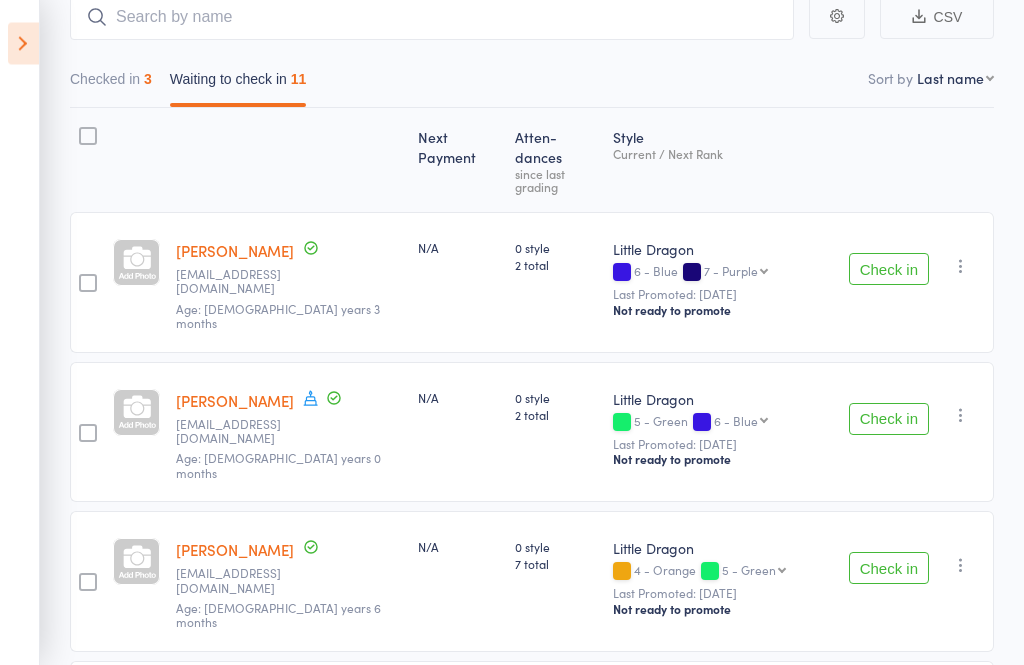 scroll, scrollTop: 82, scrollLeft: 0, axis: vertical 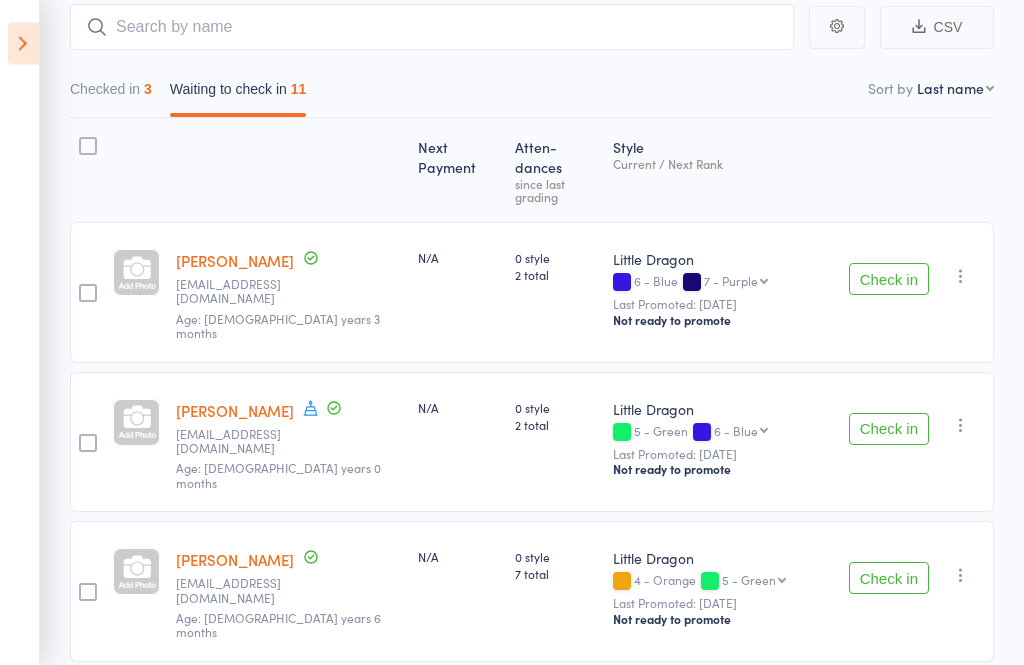 click on "Check in" at bounding box center [889, 430] 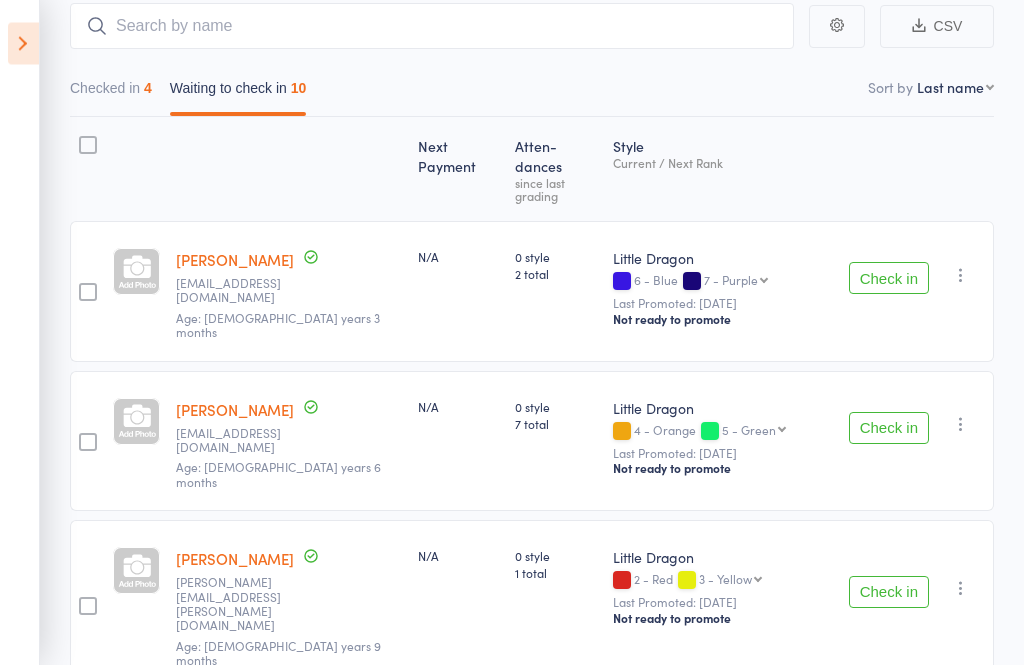 click on "Checked in  4" at bounding box center (111, 94) 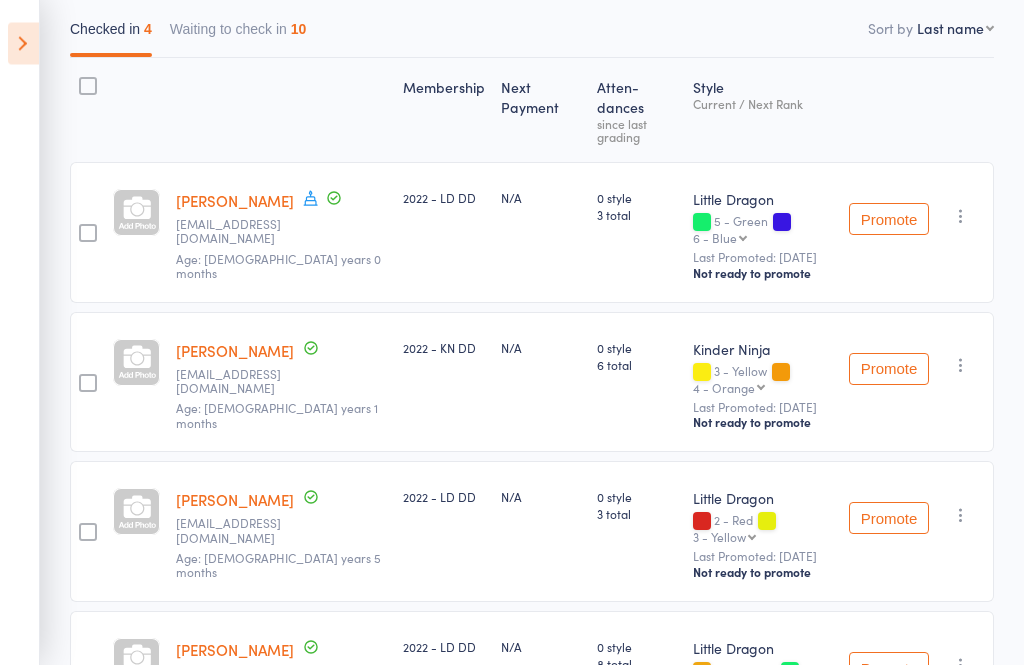 scroll, scrollTop: 278, scrollLeft: 0, axis: vertical 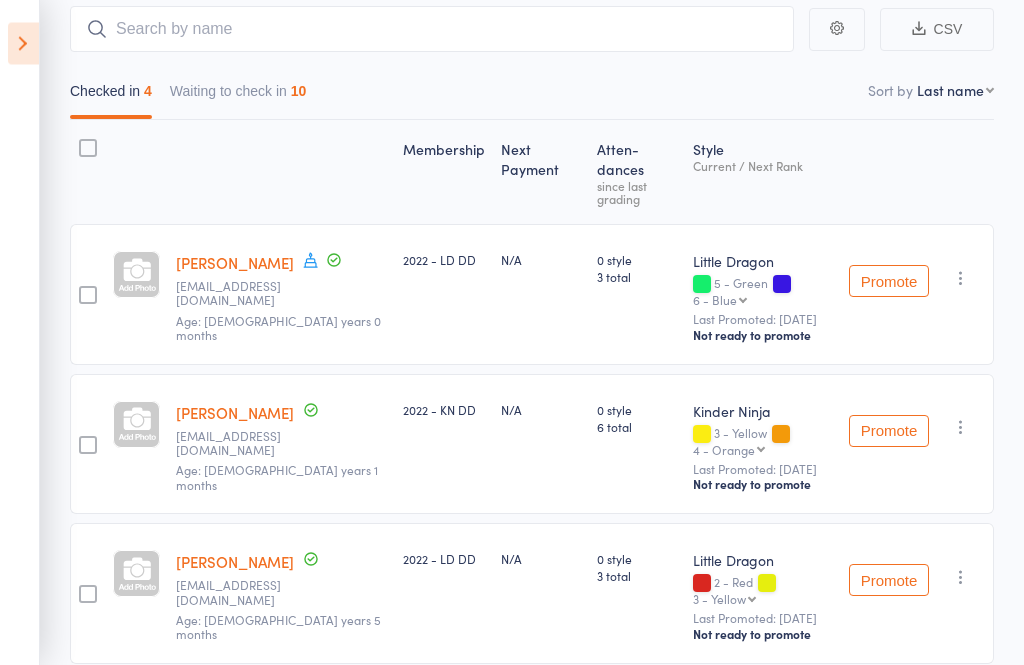 click on "Waiting to check in  10" at bounding box center [238, 97] 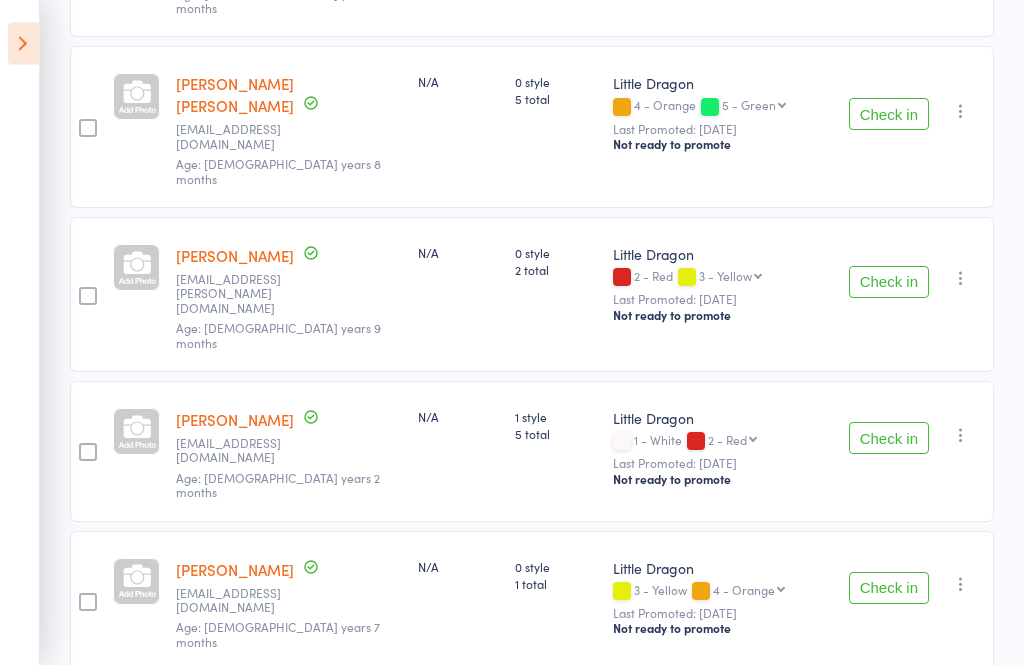 scroll, scrollTop: 839, scrollLeft: 0, axis: vertical 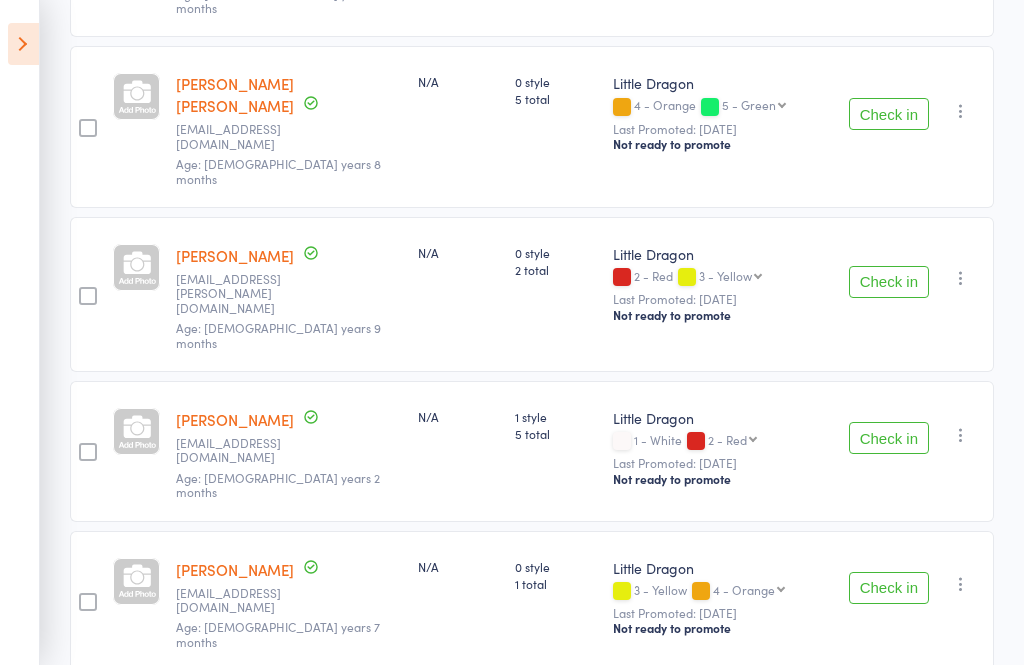 click on "Check in" at bounding box center (889, 737) 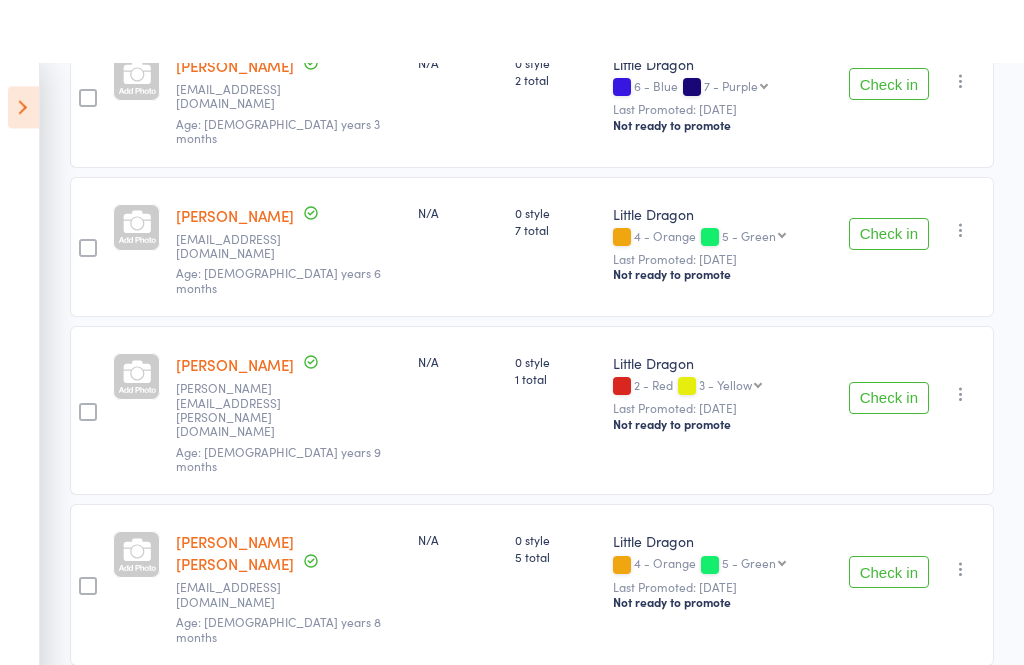 scroll, scrollTop: 0, scrollLeft: 0, axis: both 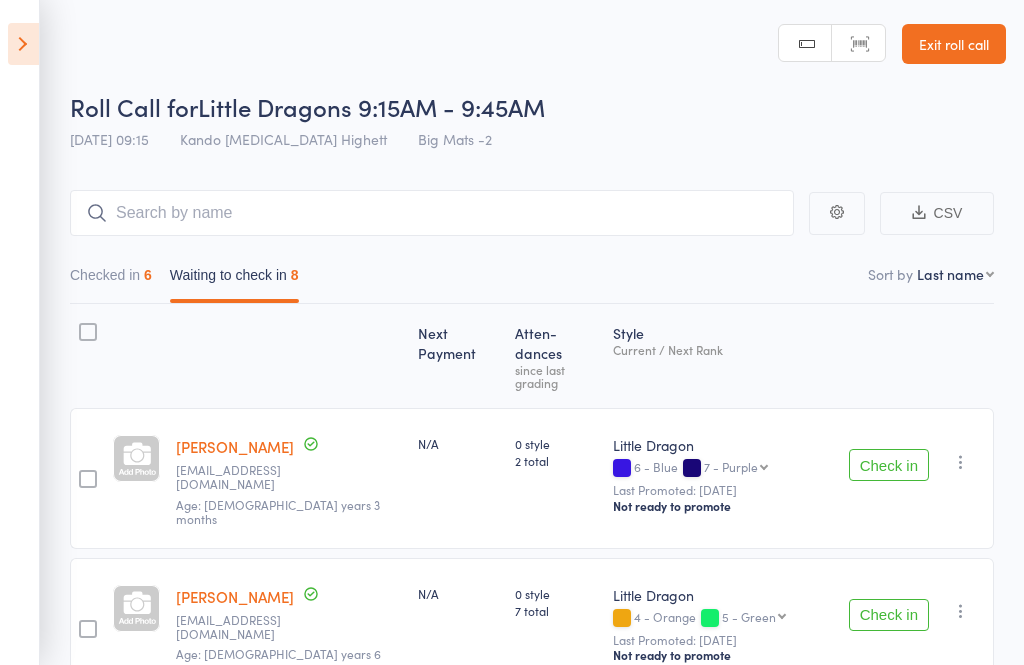 click on "Exit roll call" at bounding box center [954, 44] 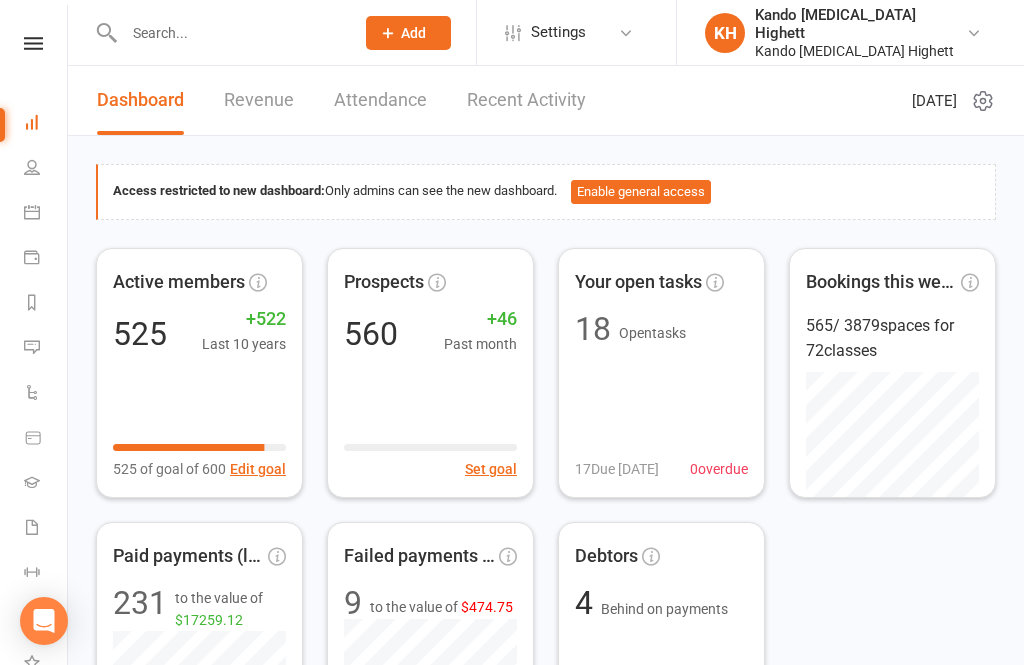 scroll, scrollTop: 0, scrollLeft: 0, axis: both 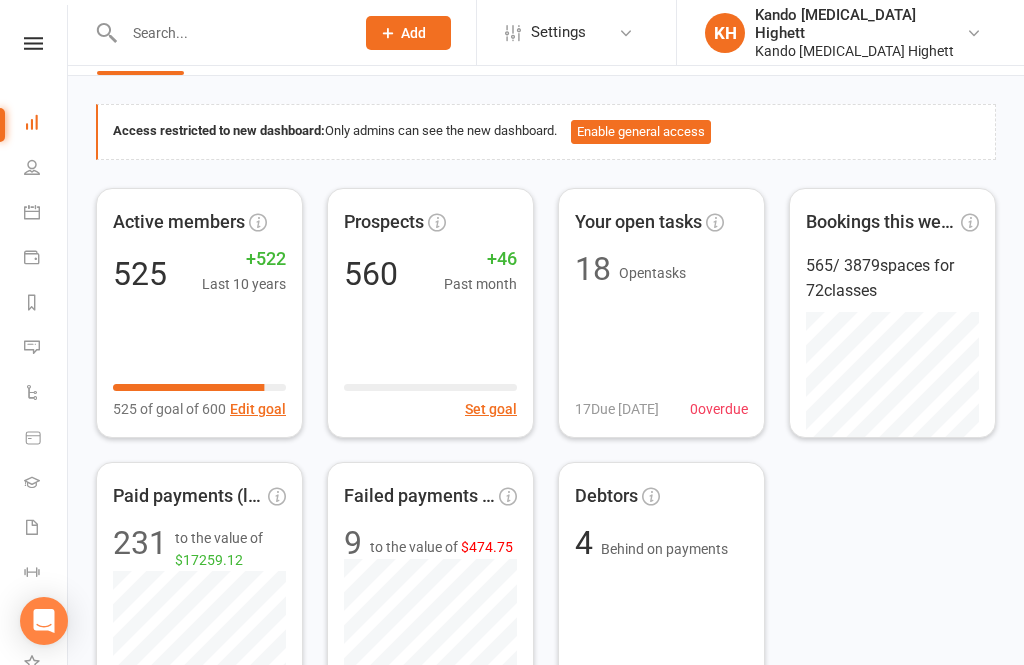 click at bounding box center (32, 212) 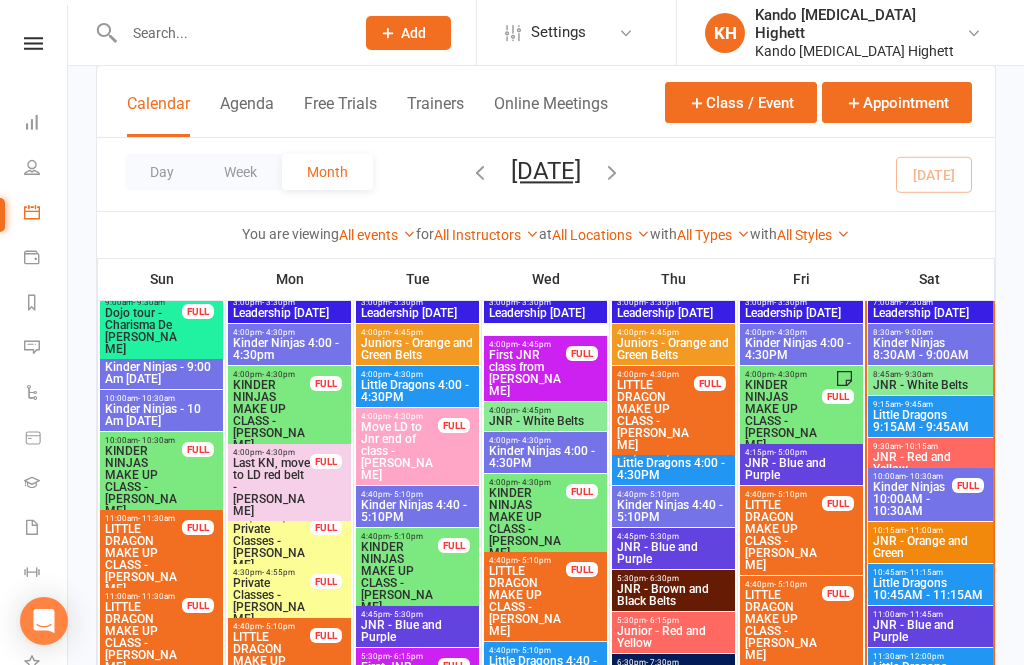 scroll, scrollTop: 1073, scrollLeft: 0, axis: vertical 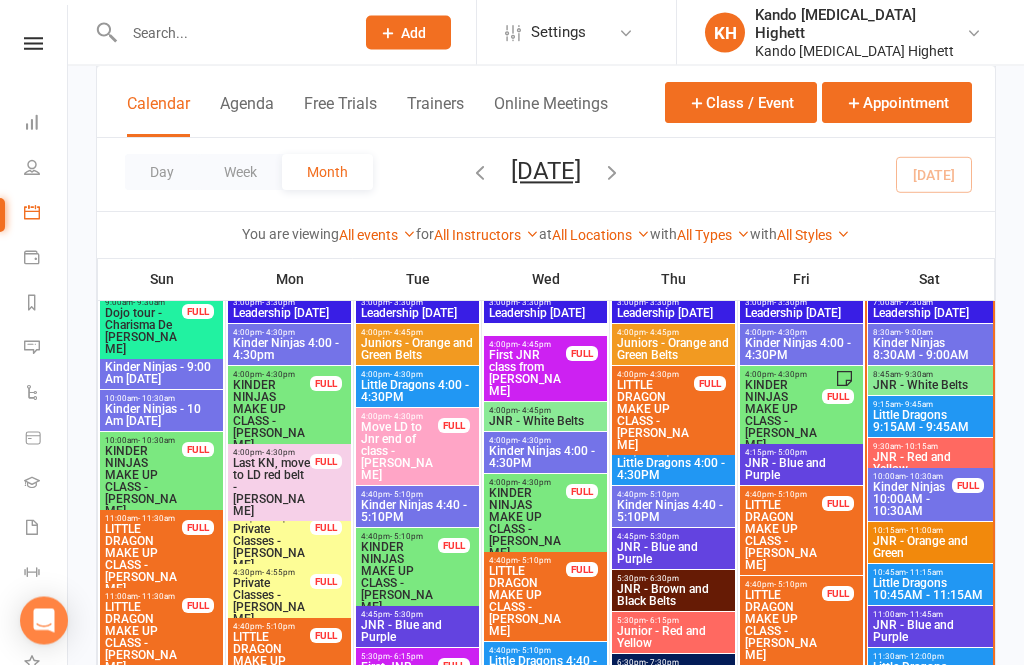 click on "Kinder Ninjas 10:00AM - 10:30AM" at bounding box center (912, 500) 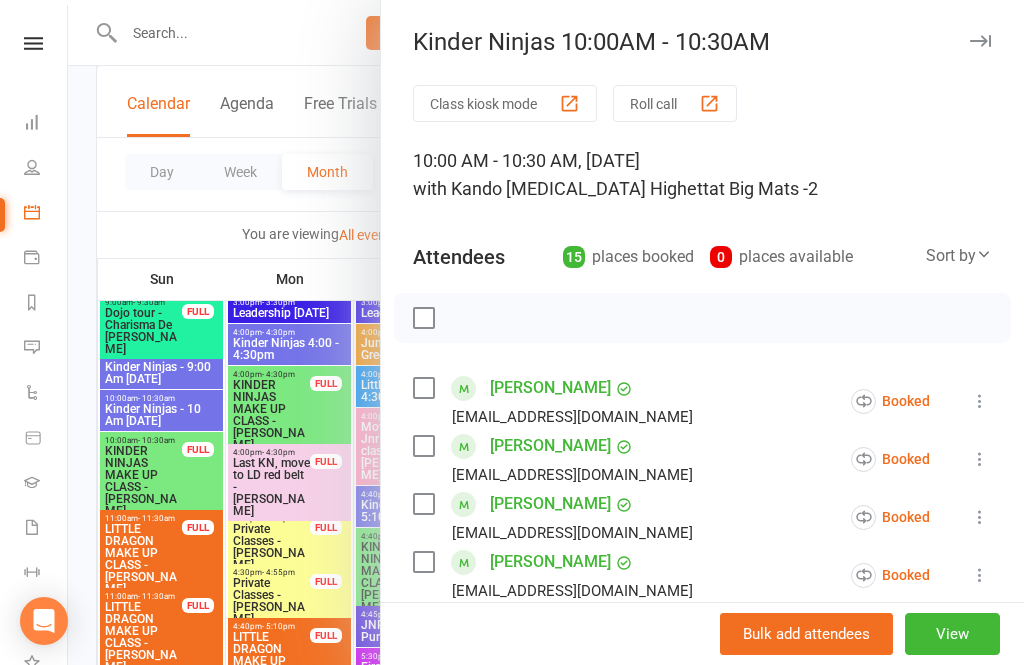 click on "Roll call" at bounding box center [675, 103] 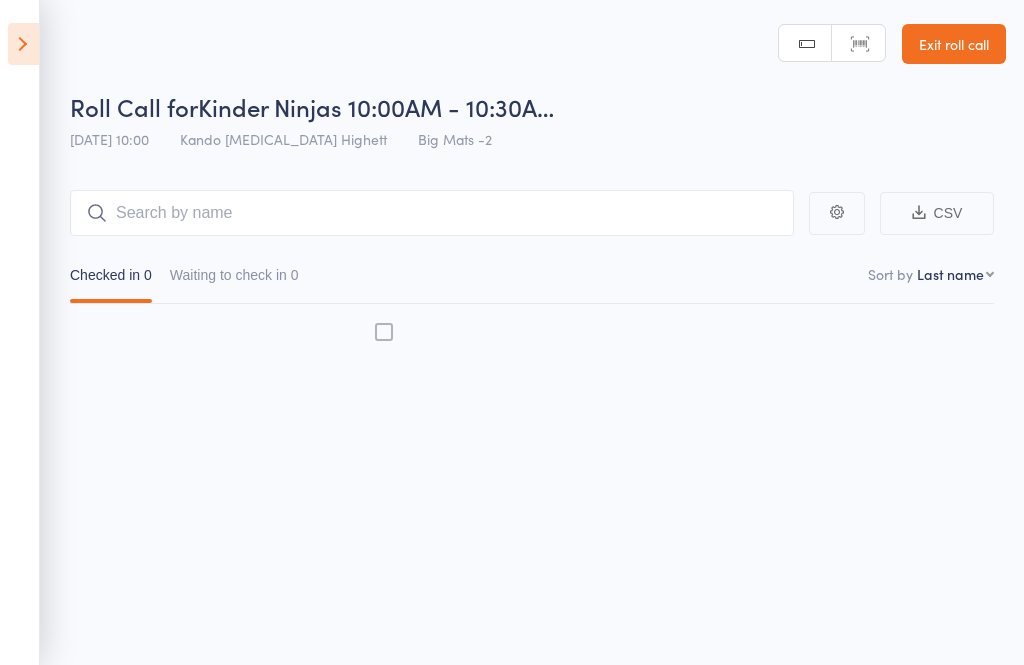 scroll, scrollTop: 0, scrollLeft: 0, axis: both 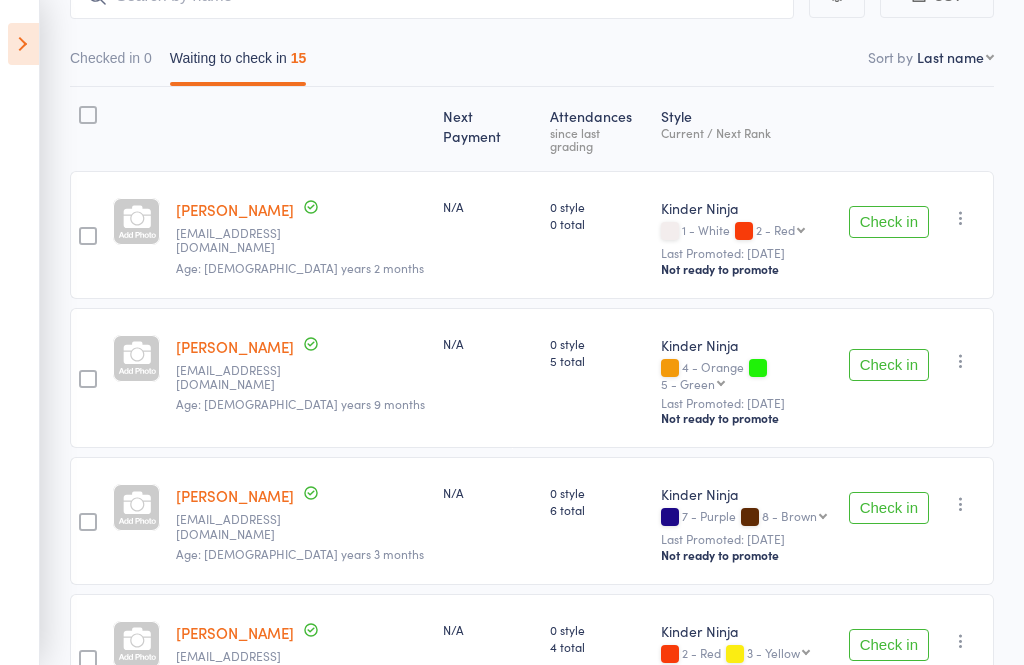 click on "Check in" at bounding box center [889, 508] 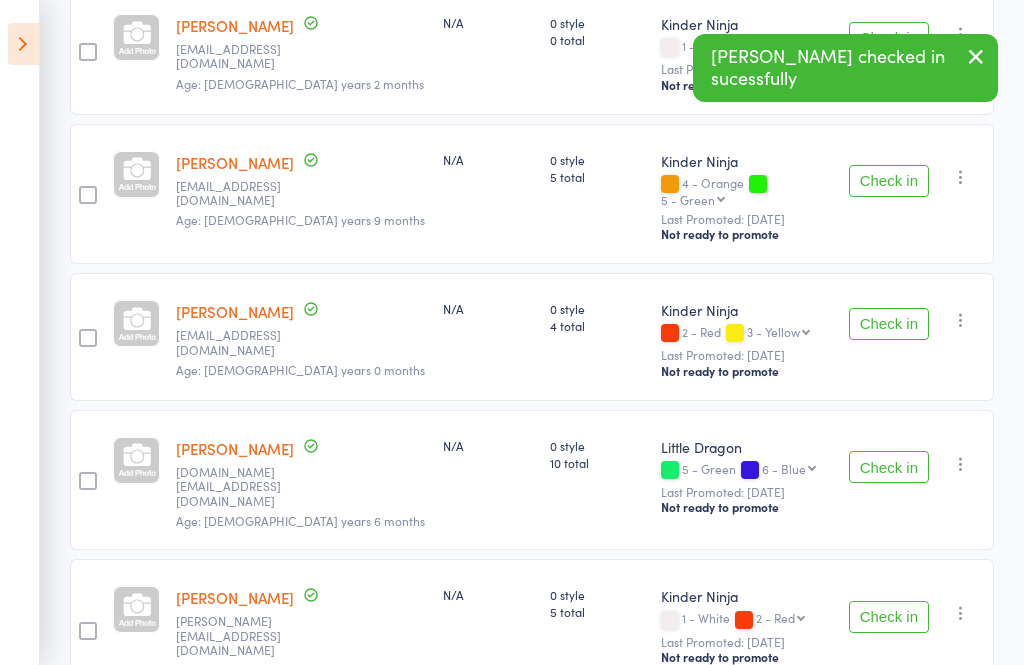 click on "Check in" at bounding box center [889, 467] 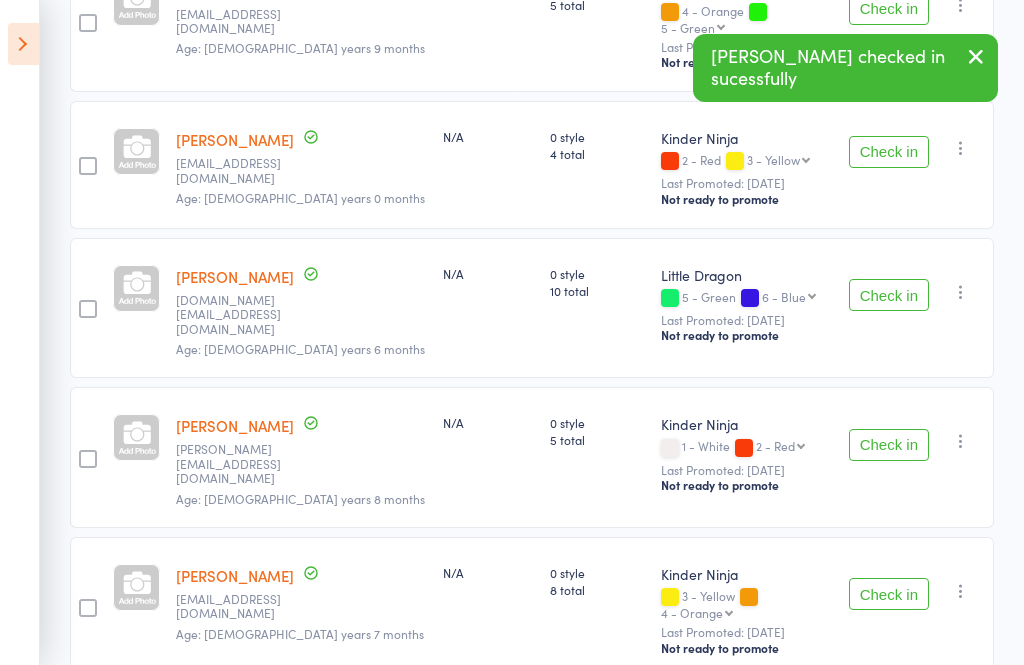 scroll, scrollTop: 575, scrollLeft: 0, axis: vertical 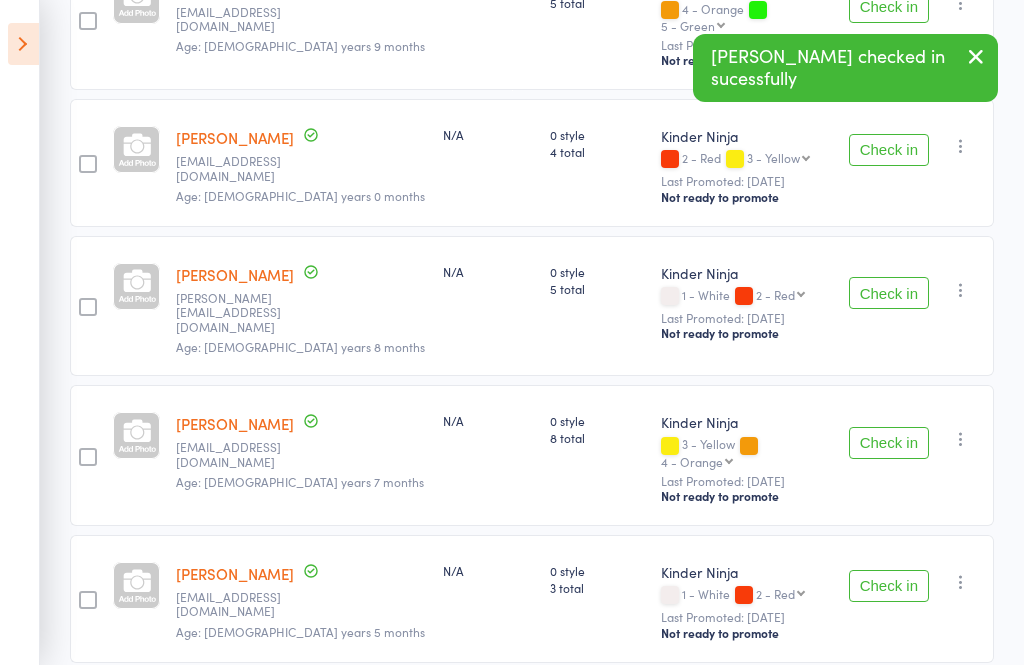 click on "Check in" at bounding box center [889, 443] 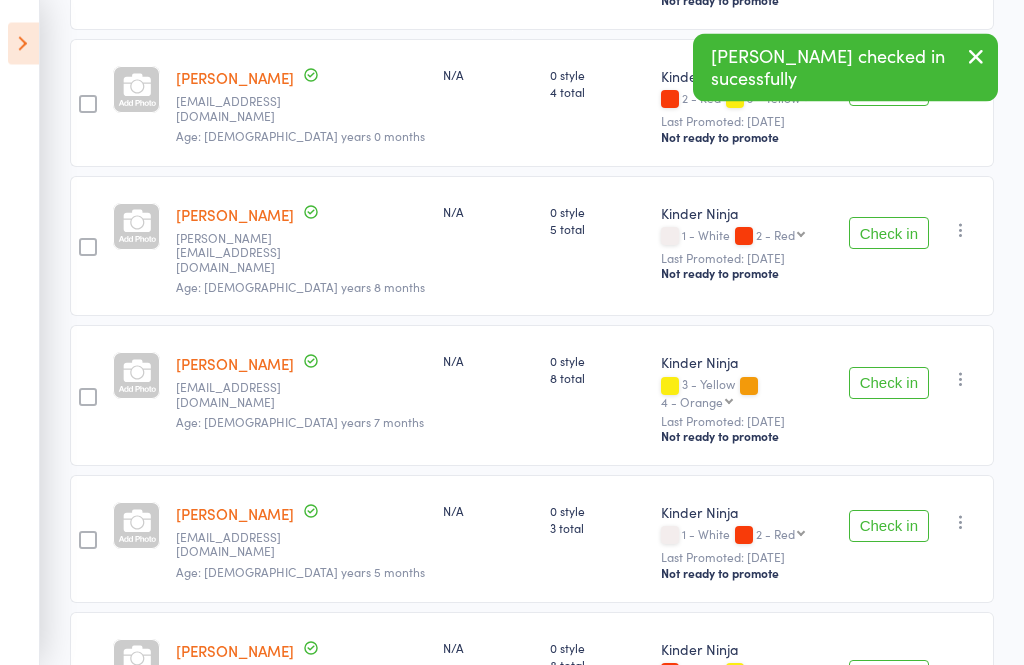 scroll, scrollTop: 636, scrollLeft: 0, axis: vertical 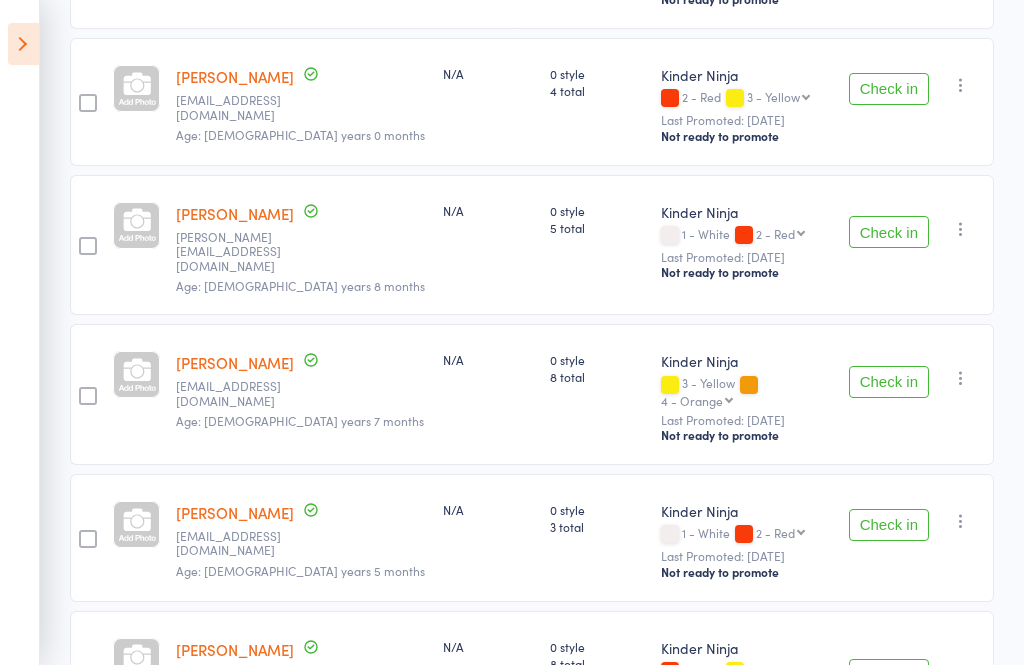 click on "Check in" at bounding box center (889, 382) 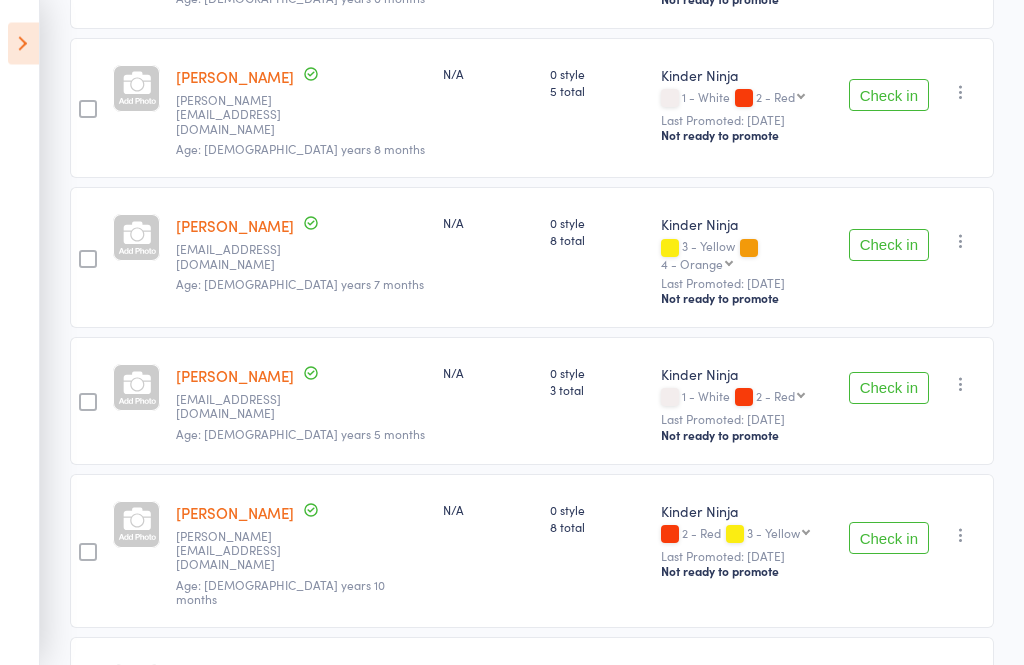 scroll, scrollTop: 773, scrollLeft: 0, axis: vertical 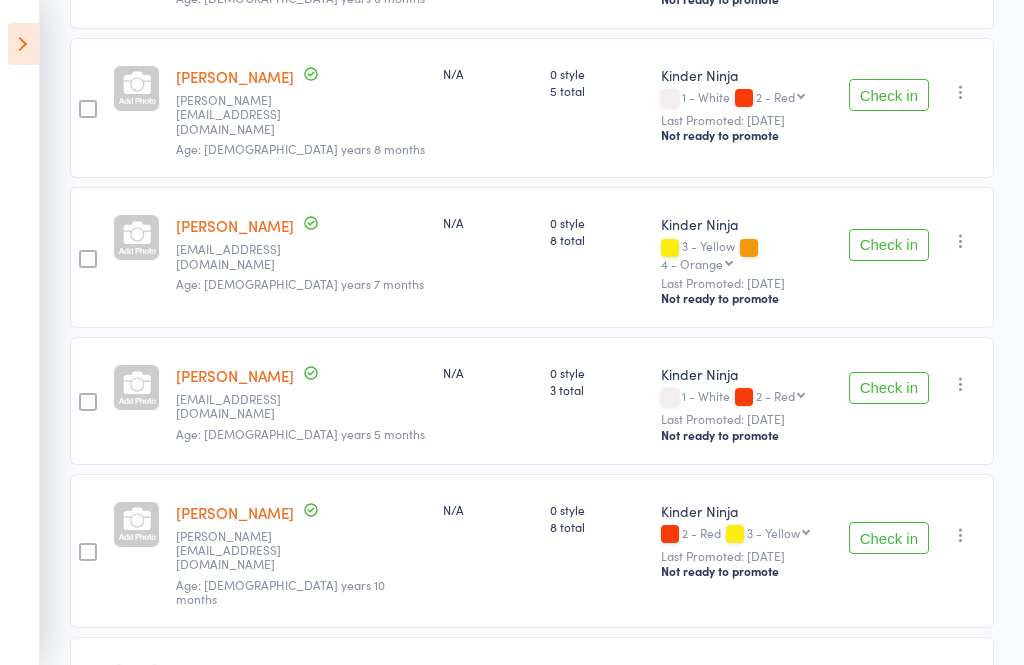 click on "Check in" at bounding box center (889, 388) 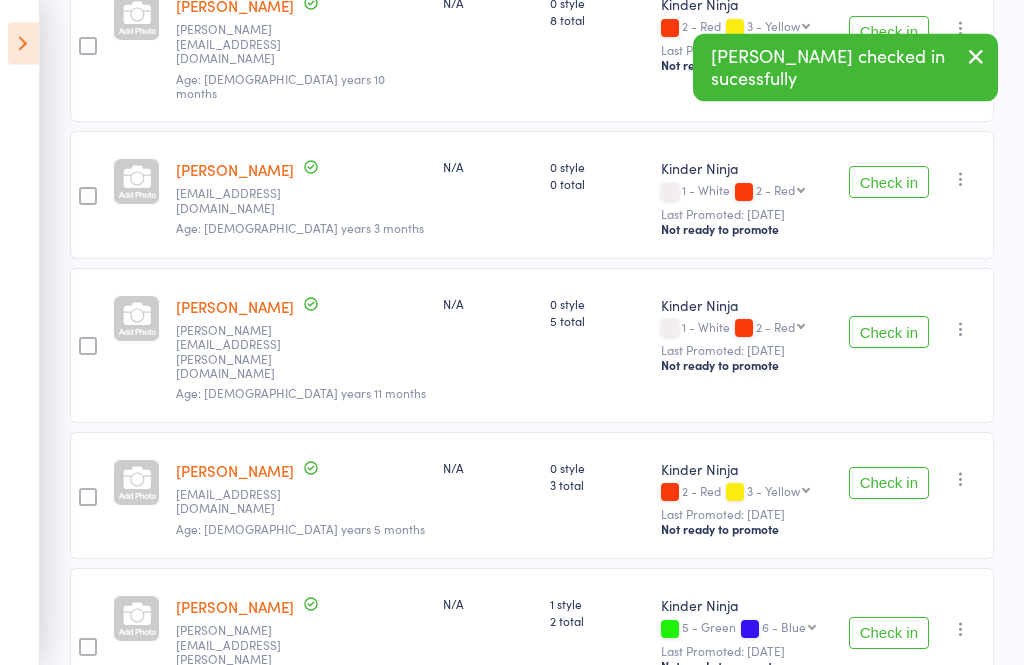 scroll, scrollTop: 999, scrollLeft: 0, axis: vertical 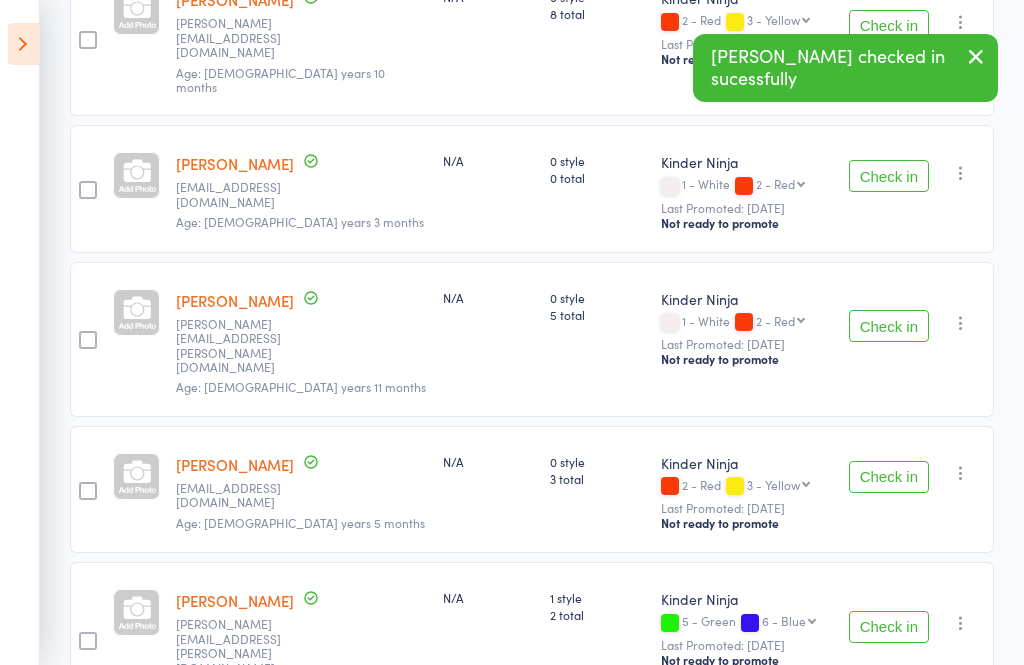click on "Check in" at bounding box center (889, 477) 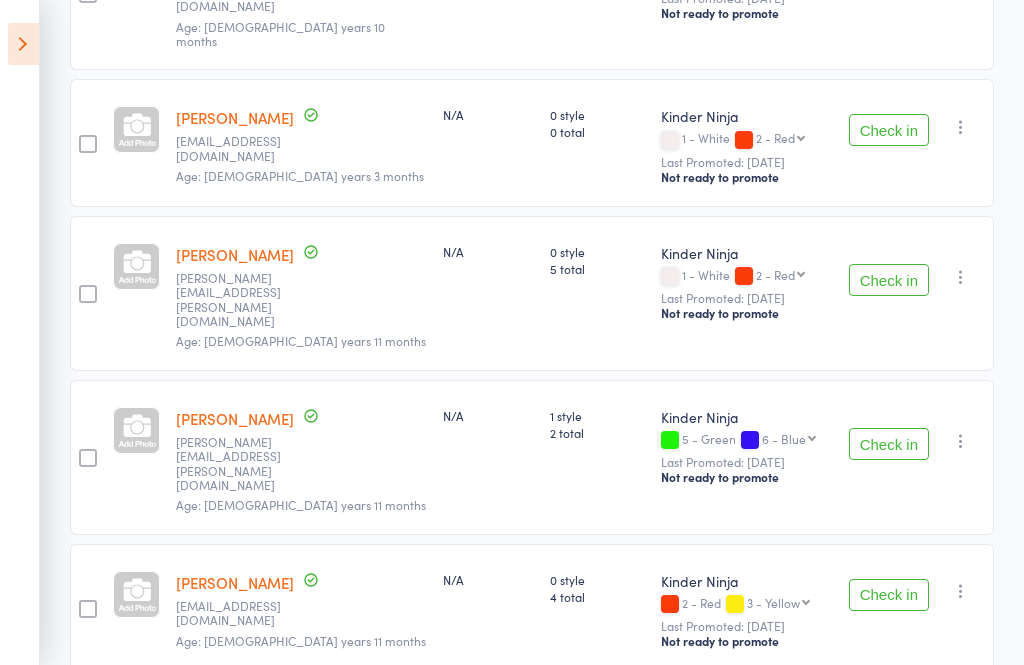 scroll, scrollTop: 1101, scrollLeft: 0, axis: vertical 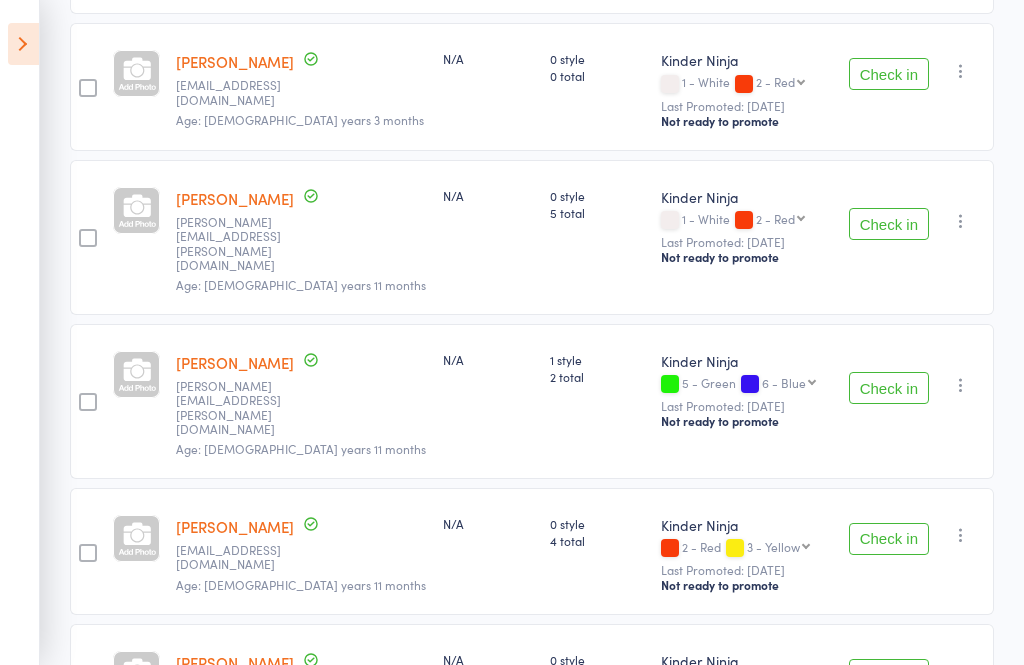 click on "Check in" at bounding box center [889, 388] 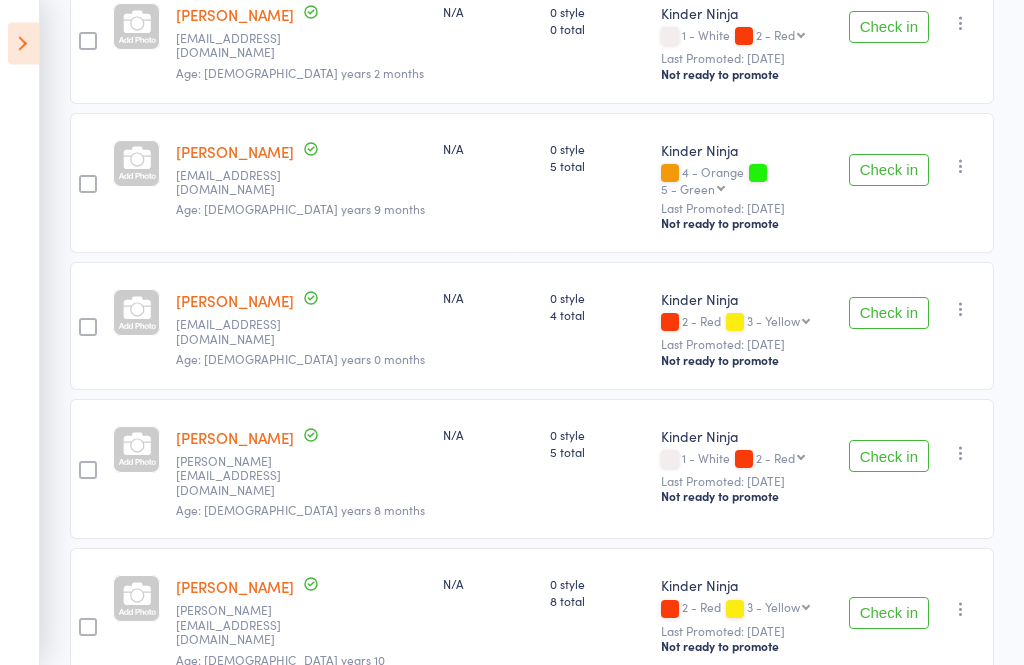 scroll, scrollTop: 412, scrollLeft: 0, axis: vertical 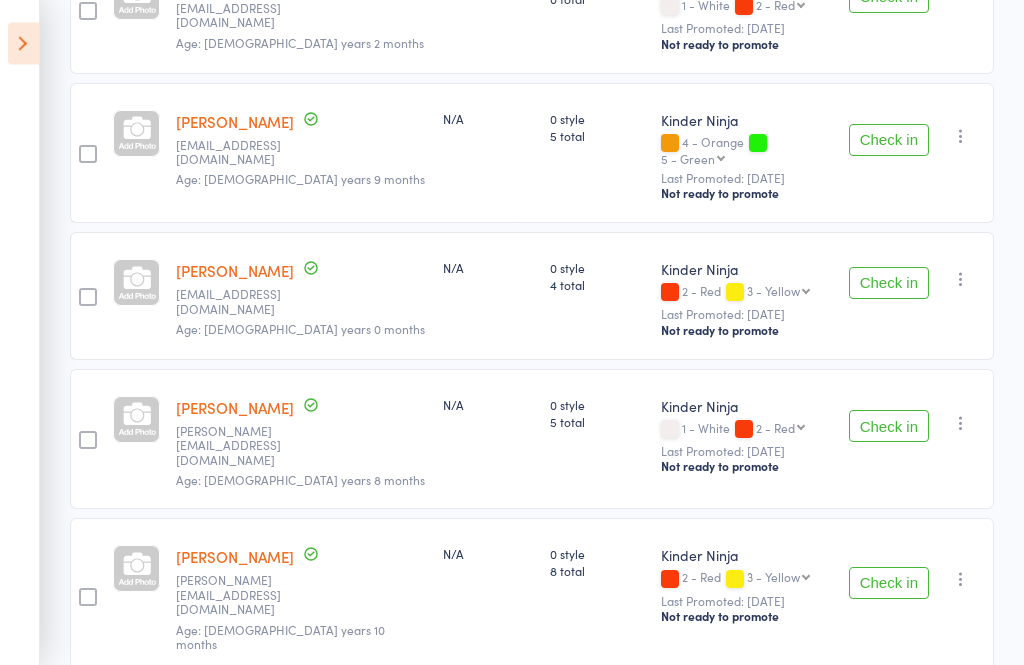 click on "Check in" at bounding box center [889, 141] 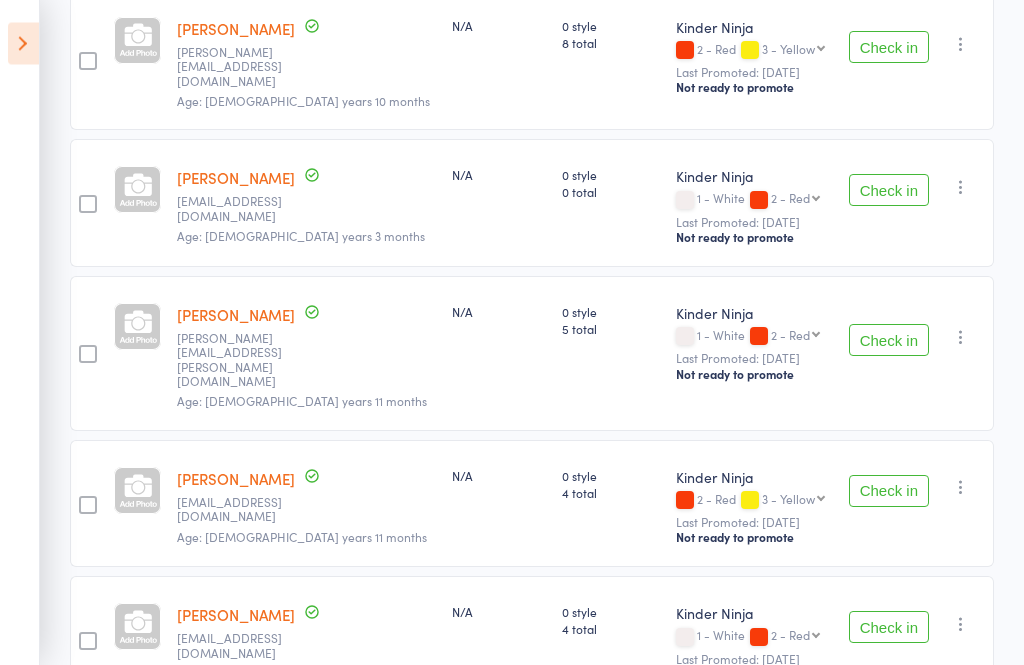 scroll, scrollTop: 827, scrollLeft: 0, axis: vertical 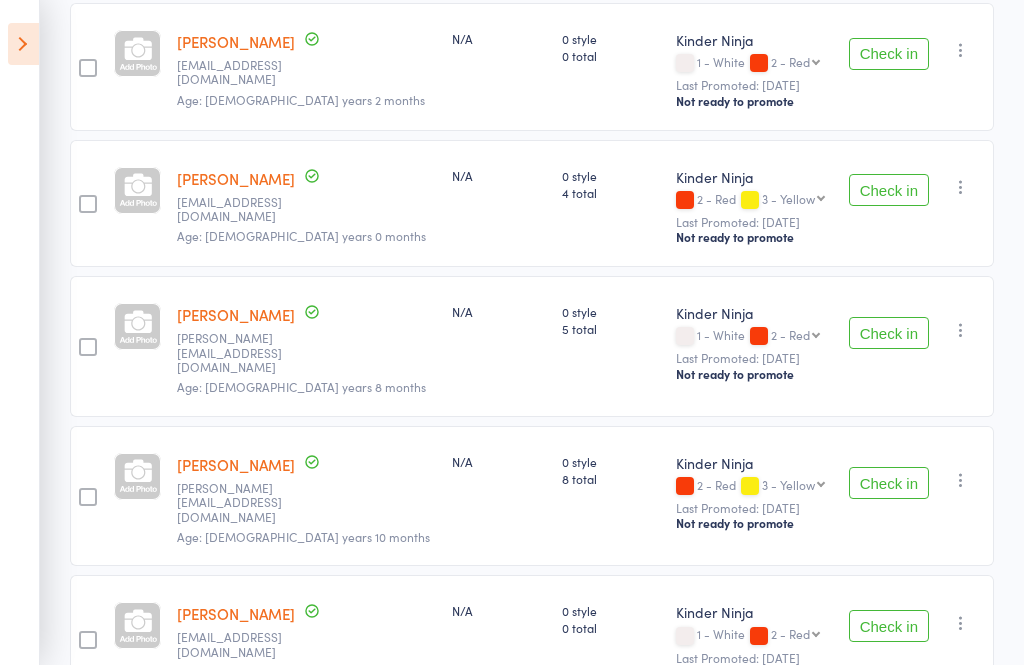 click on "0 style" at bounding box center [611, 747] 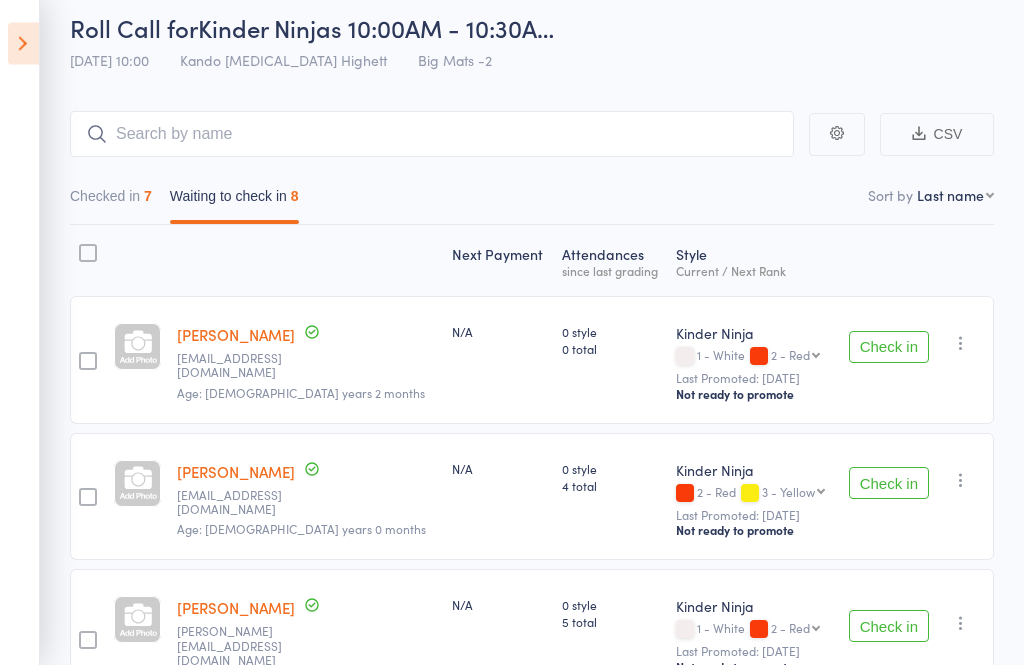 click on "Checked in  7" at bounding box center [111, 202] 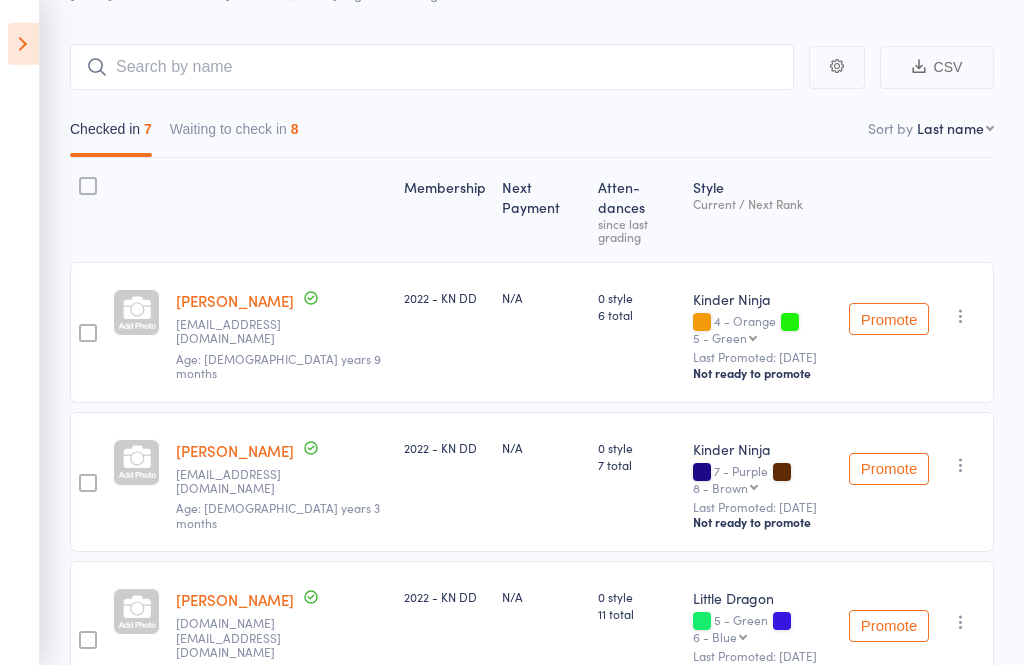 scroll, scrollTop: 153, scrollLeft: 0, axis: vertical 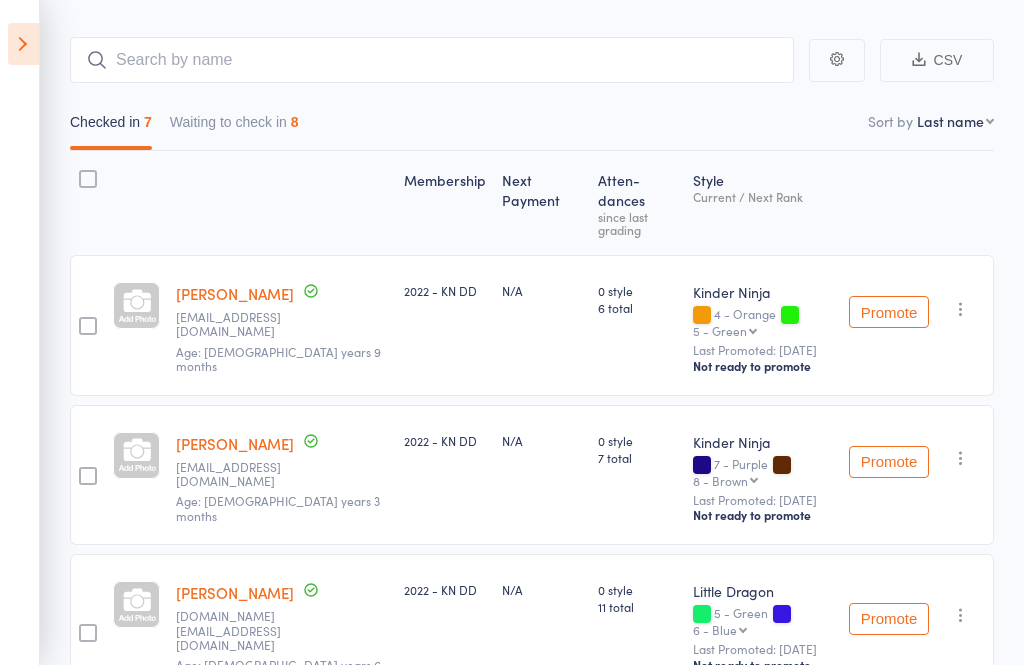 click on "Waiting to check in  8" at bounding box center [234, 127] 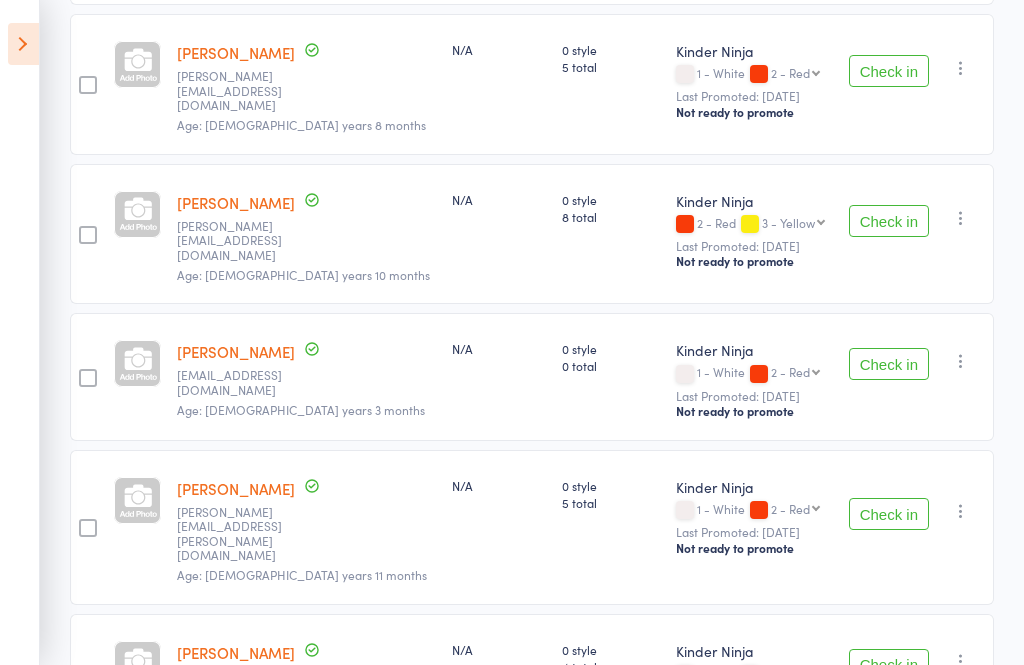 scroll, scrollTop: 713, scrollLeft: 0, axis: vertical 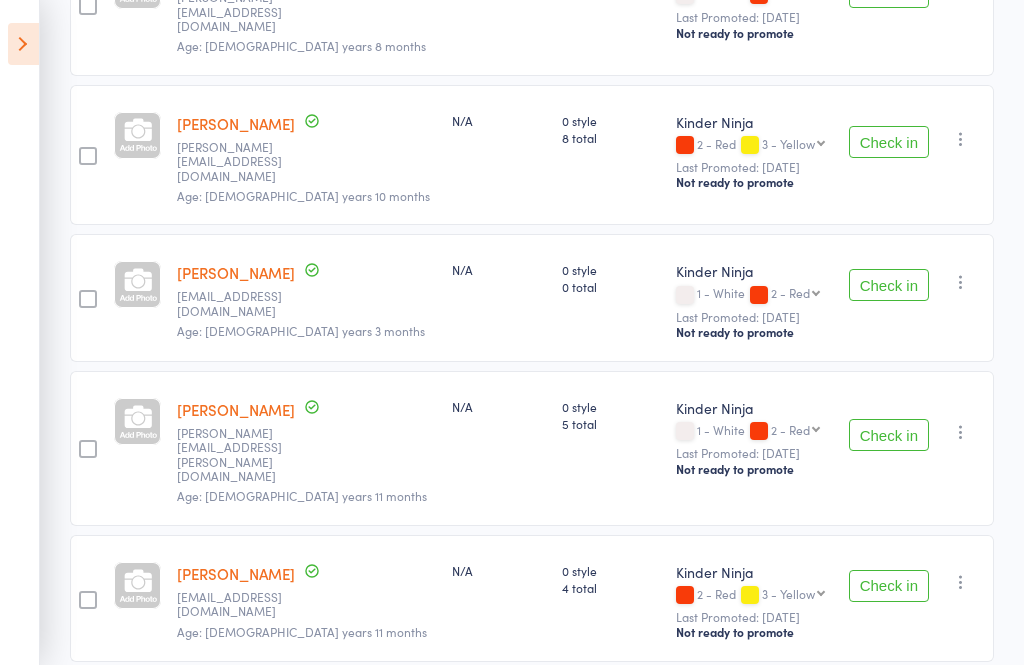 click on "Check in Check in Promote Send message Add Note Add Task Add Flag Remove Mark absent" at bounding box center (915, 448) 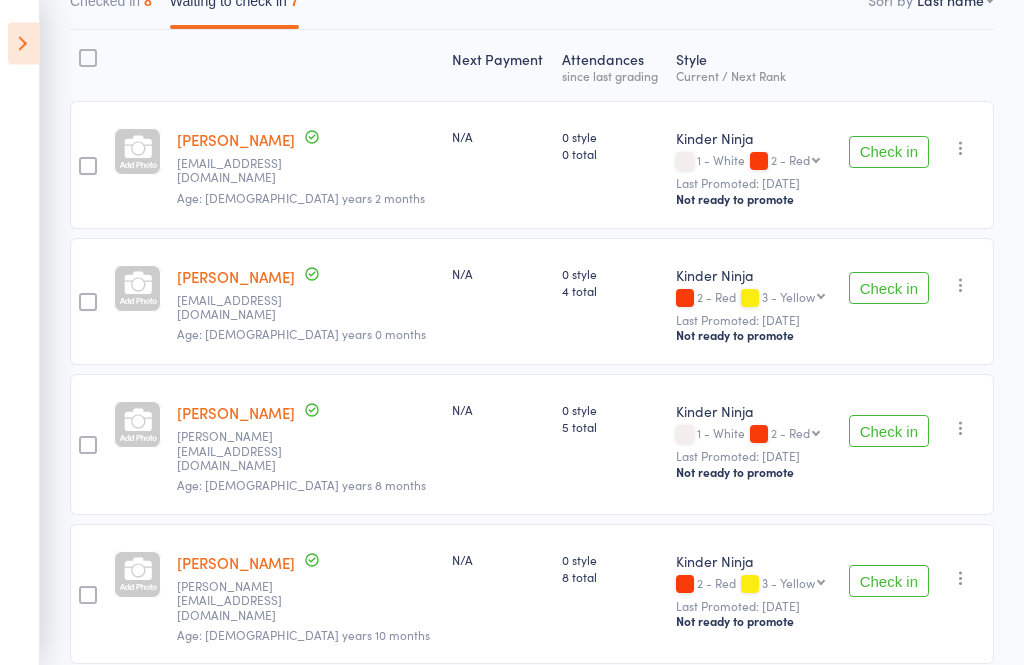 scroll, scrollTop: 274, scrollLeft: 0, axis: vertical 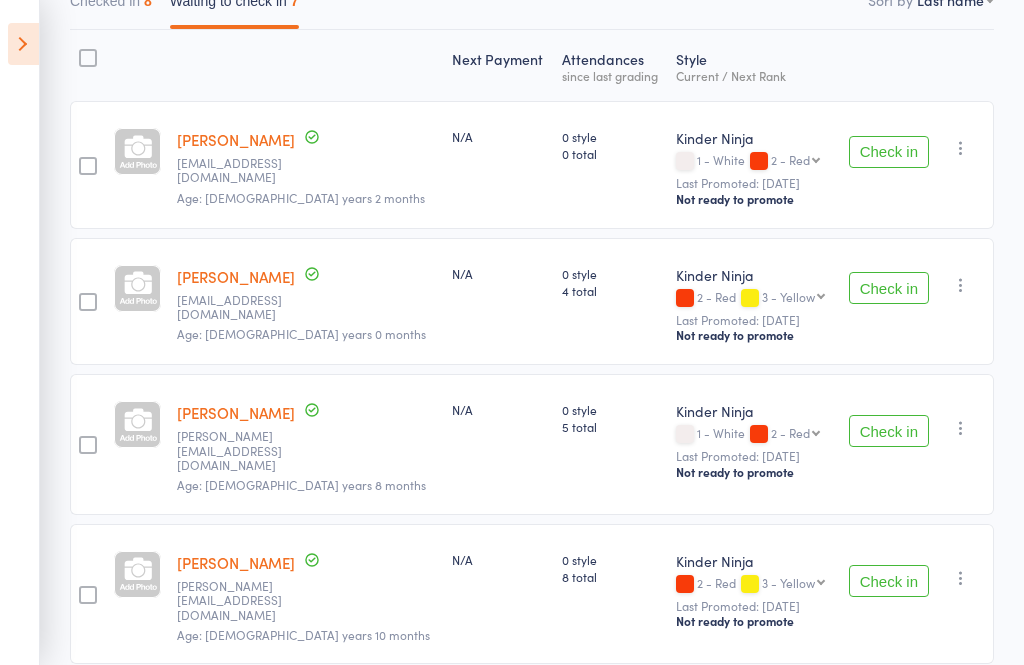 click on "Check in" at bounding box center (889, 431) 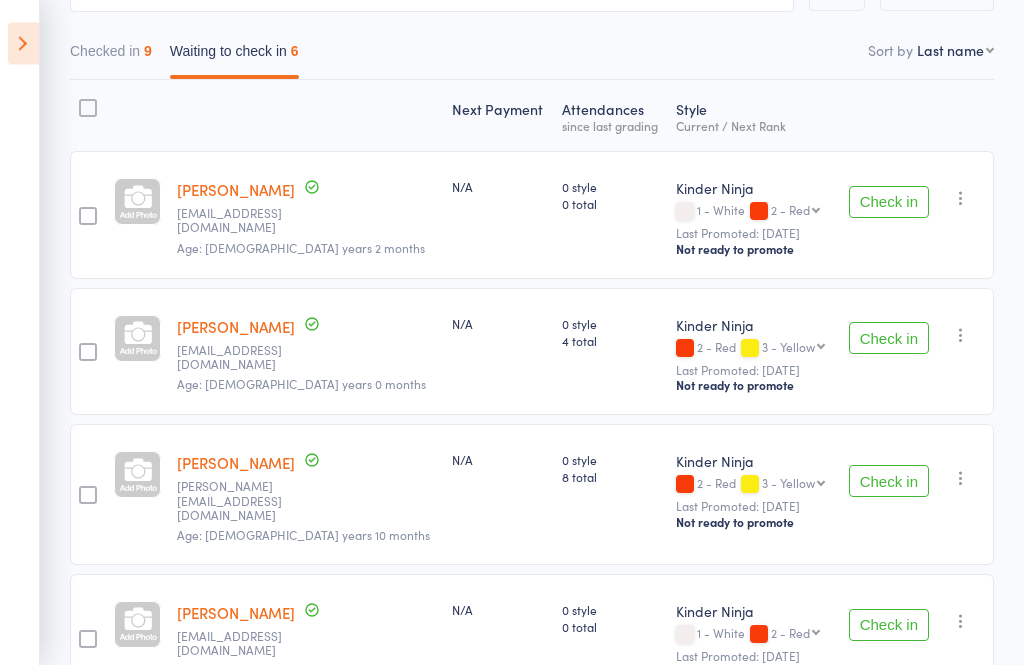 scroll, scrollTop: 0, scrollLeft: 0, axis: both 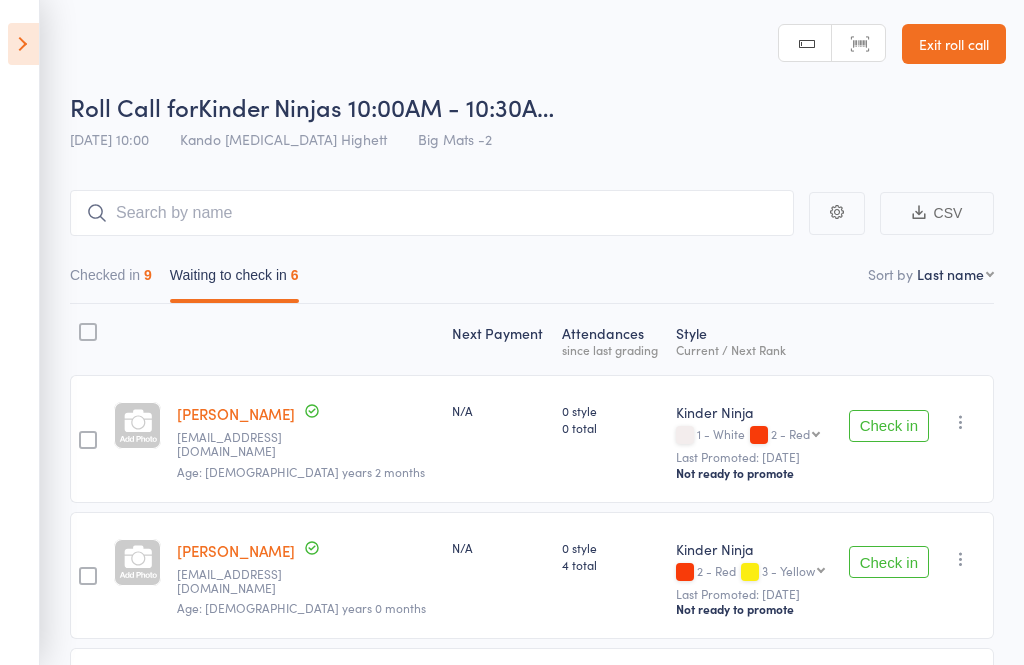 click at bounding box center [23, 44] 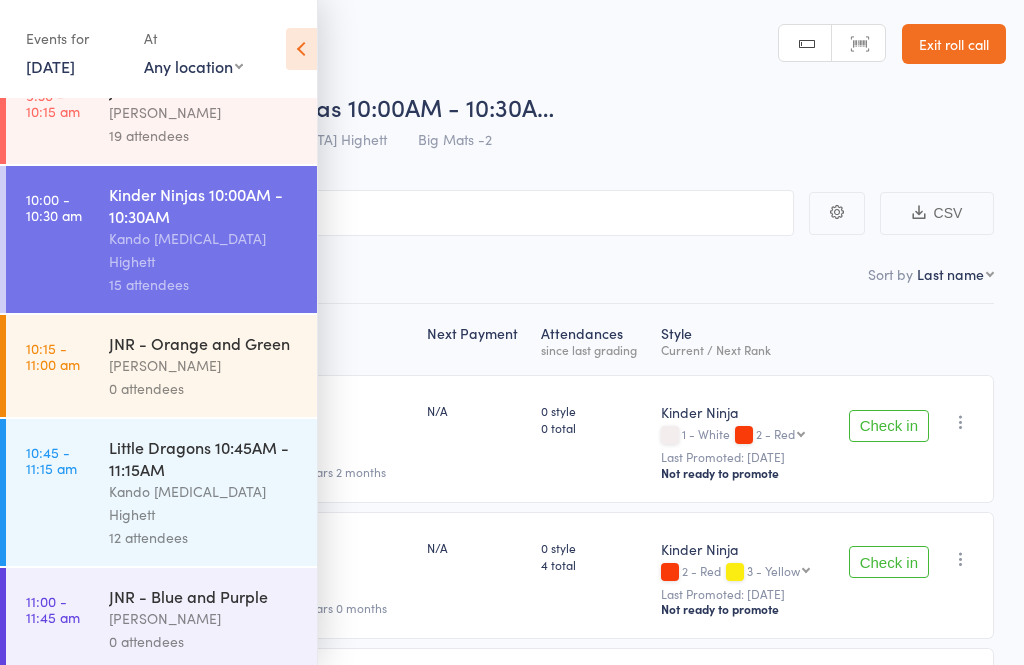 scroll, scrollTop: 565, scrollLeft: 0, axis: vertical 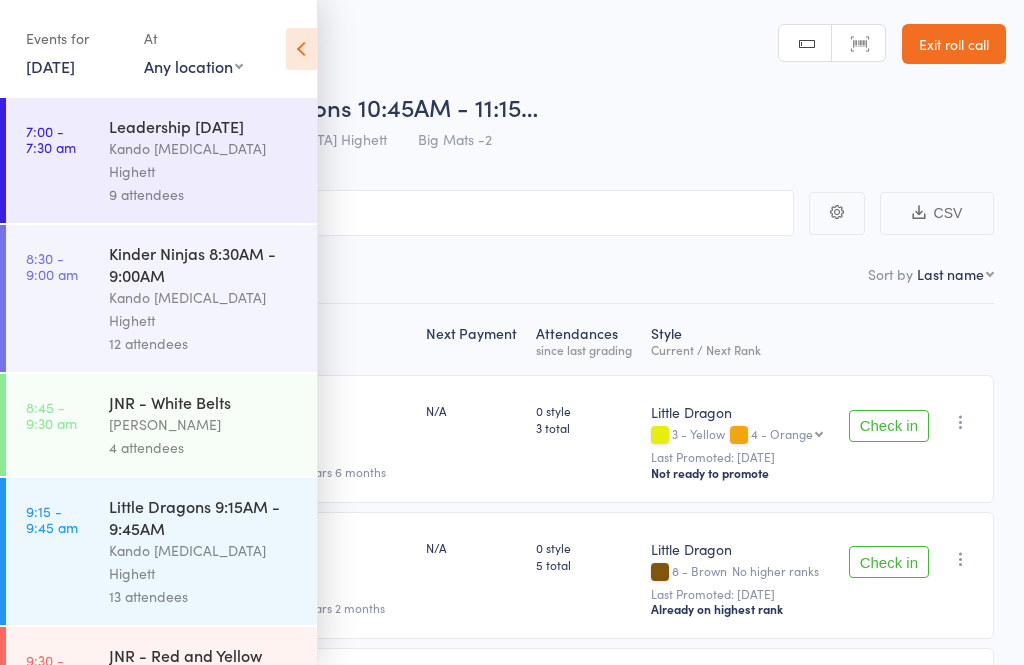 click at bounding box center (301, 49) 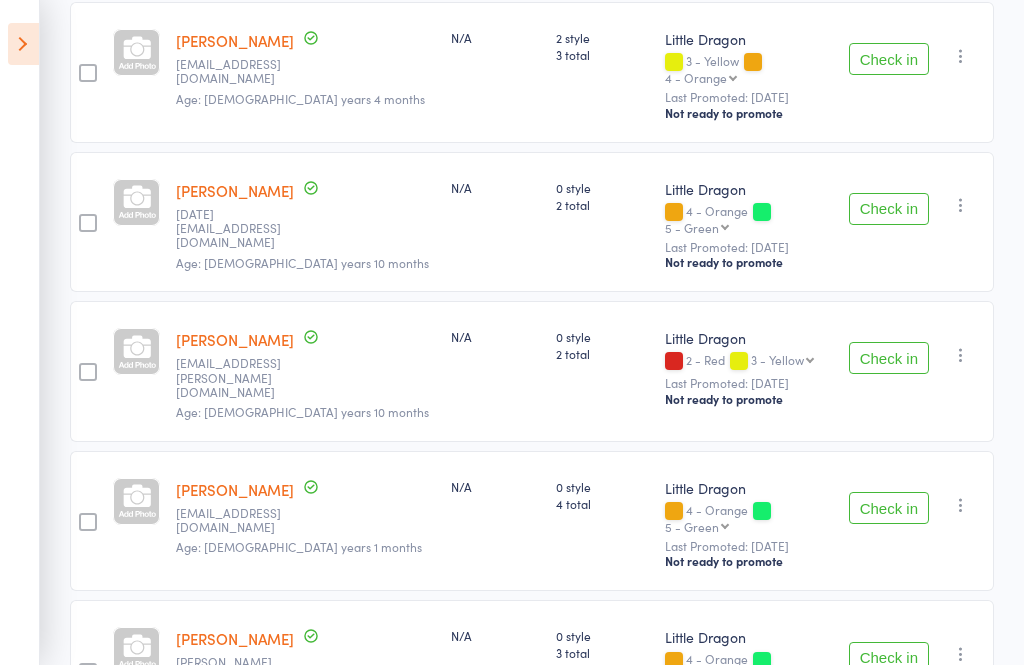scroll, scrollTop: 994, scrollLeft: 0, axis: vertical 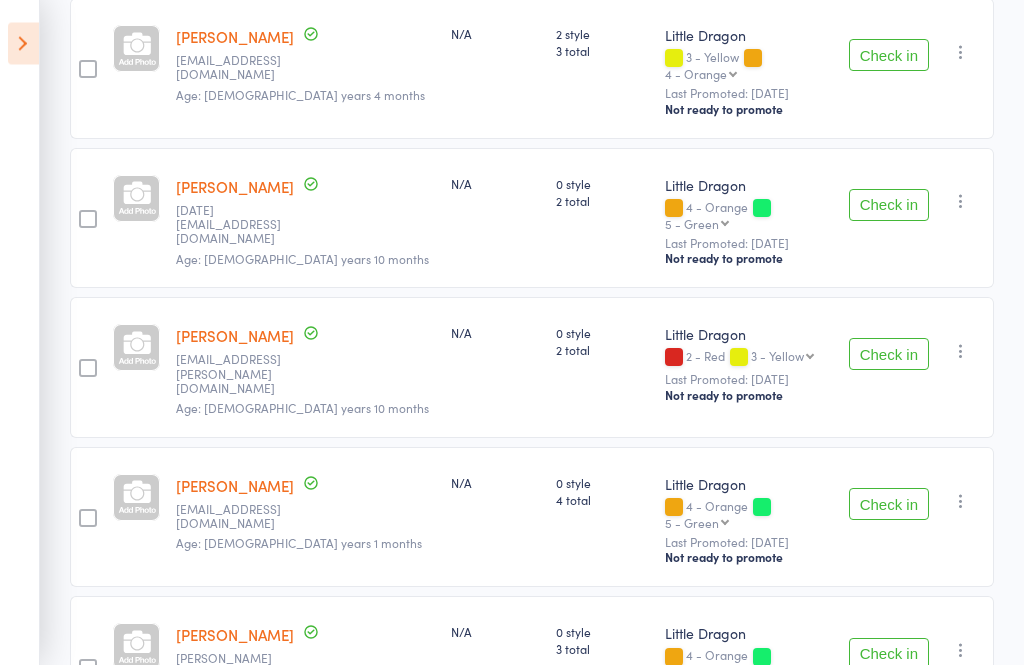 click on "Check in" at bounding box center (889, 505) 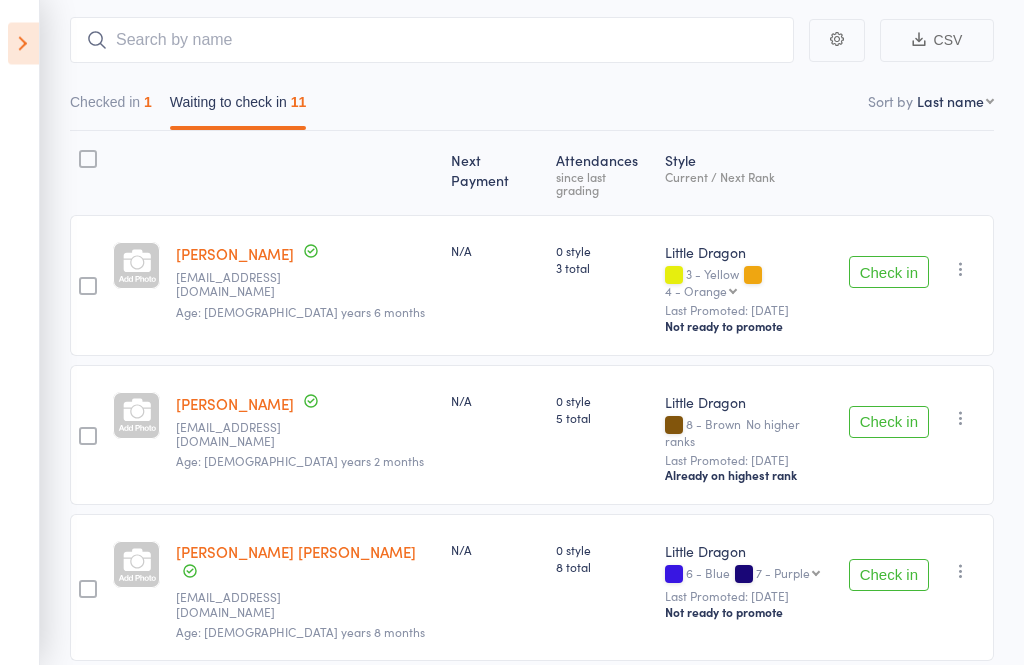 scroll, scrollTop: 173, scrollLeft: 0, axis: vertical 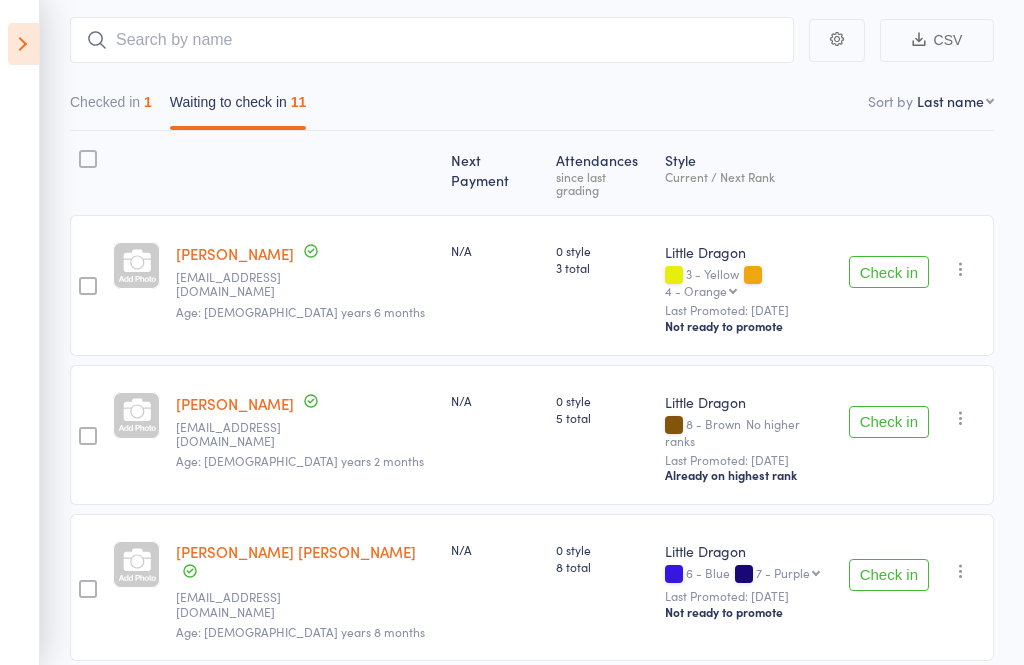 click on "Check in" at bounding box center (889, 575) 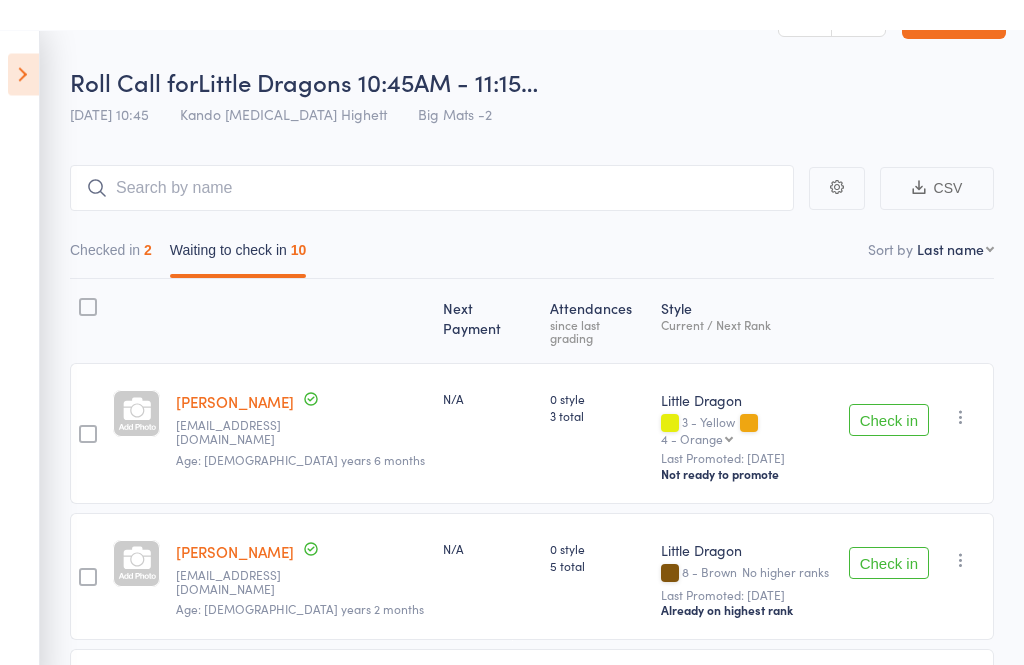 scroll, scrollTop: 0, scrollLeft: 0, axis: both 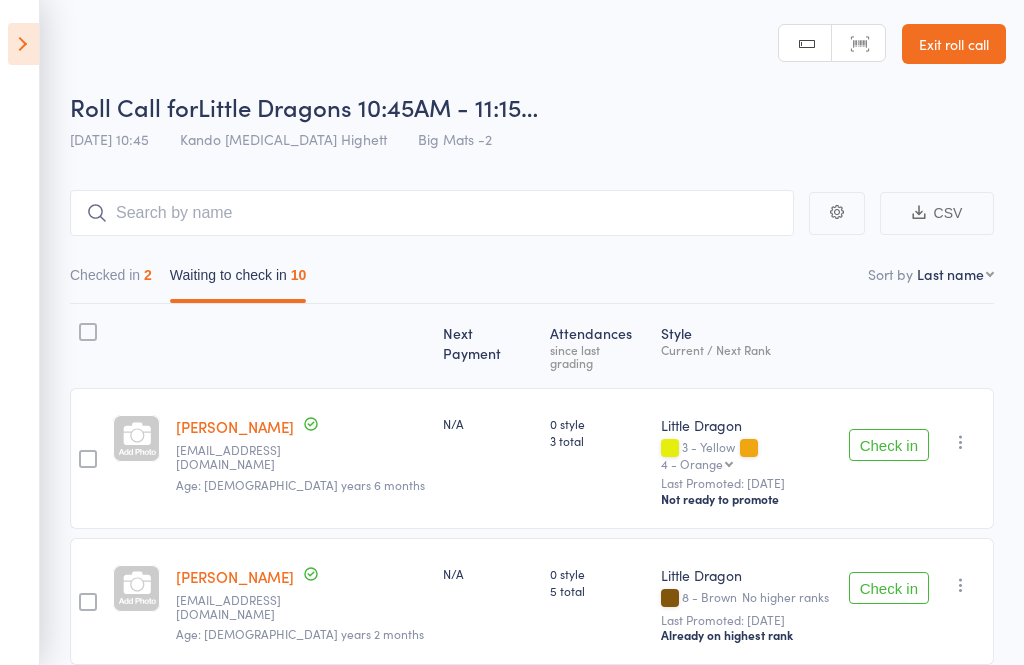 click on "Exit roll call" at bounding box center [954, 44] 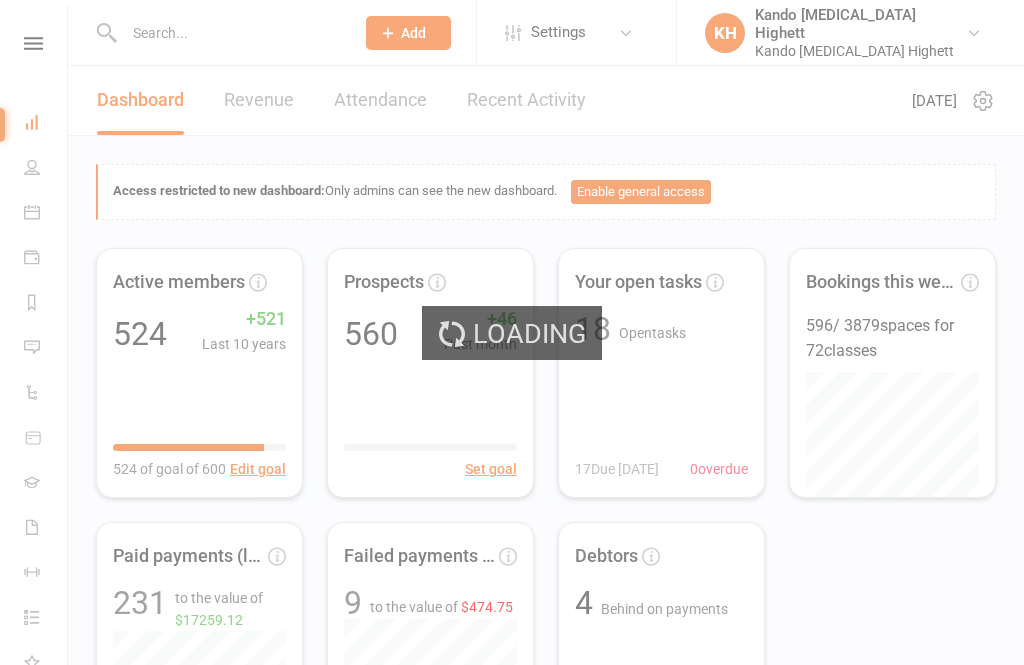 scroll, scrollTop: 0, scrollLeft: 0, axis: both 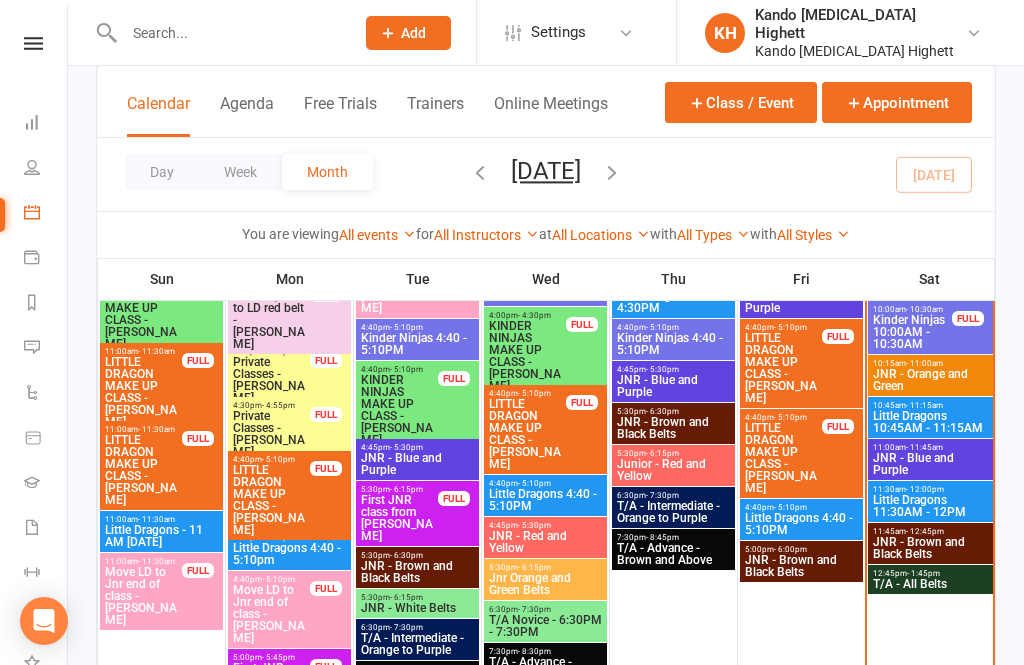 click on "Little Dragons 10:45AM - 11:15AM" at bounding box center [930, 422] 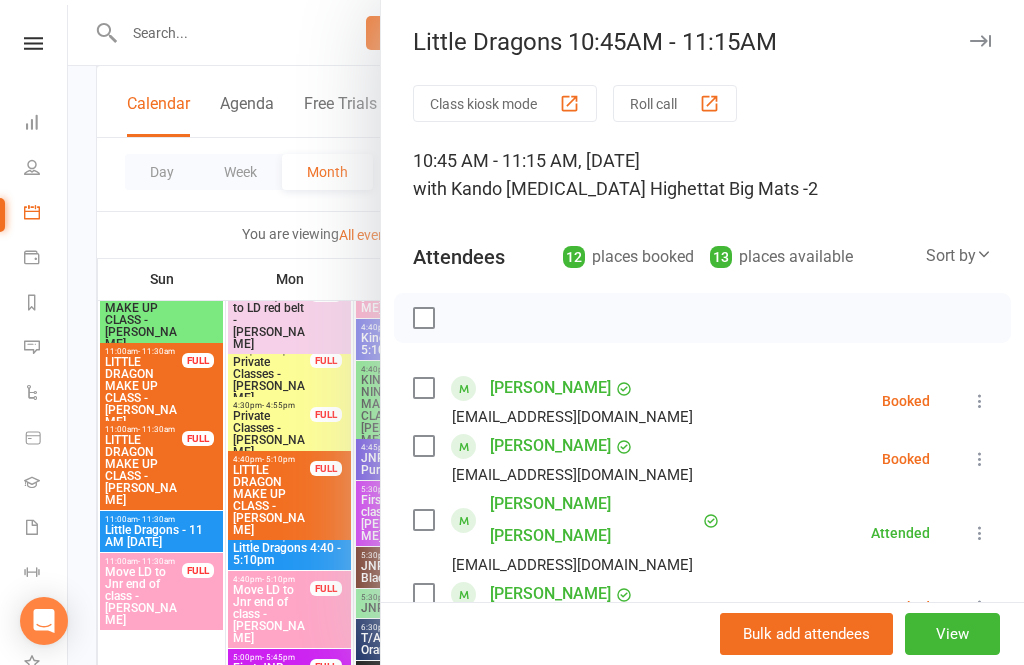 click on "Roll call" at bounding box center (675, 103) 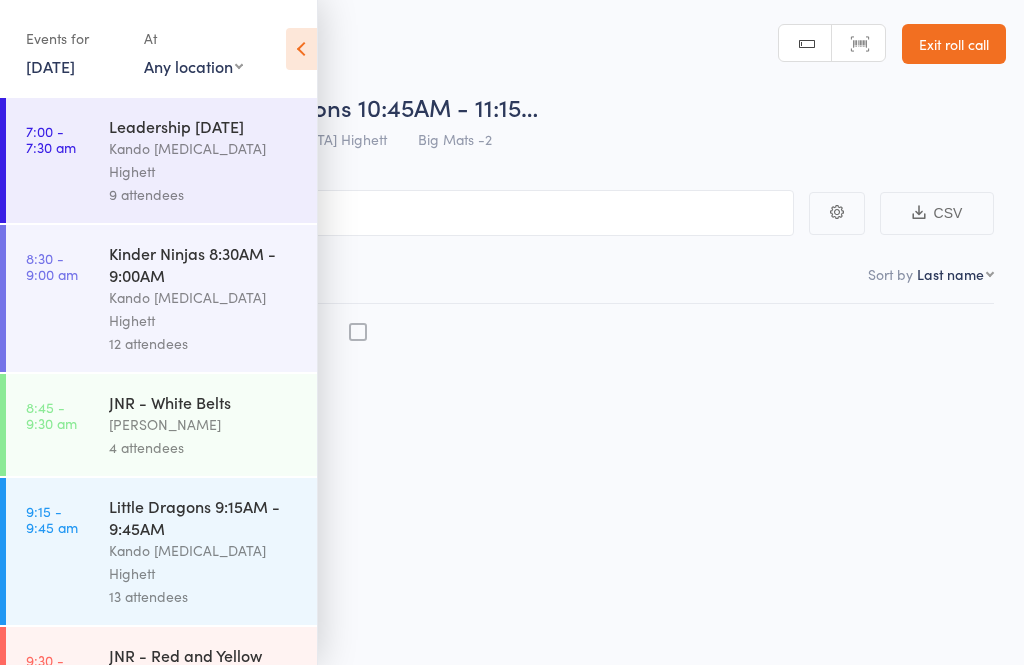 scroll, scrollTop: 0, scrollLeft: 0, axis: both 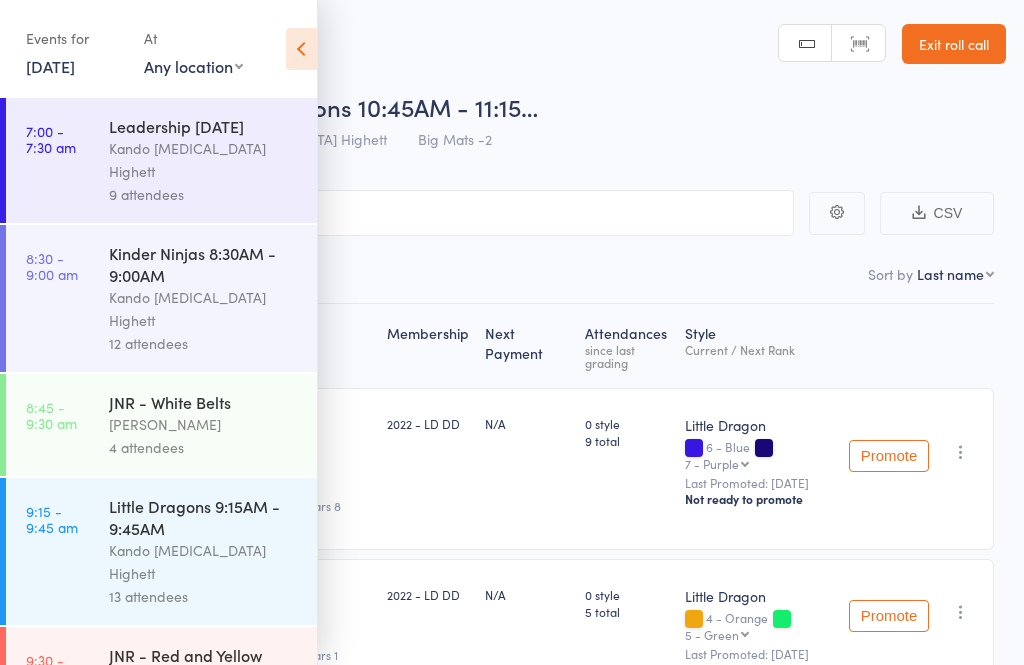 click at bounding box center [301, 49] 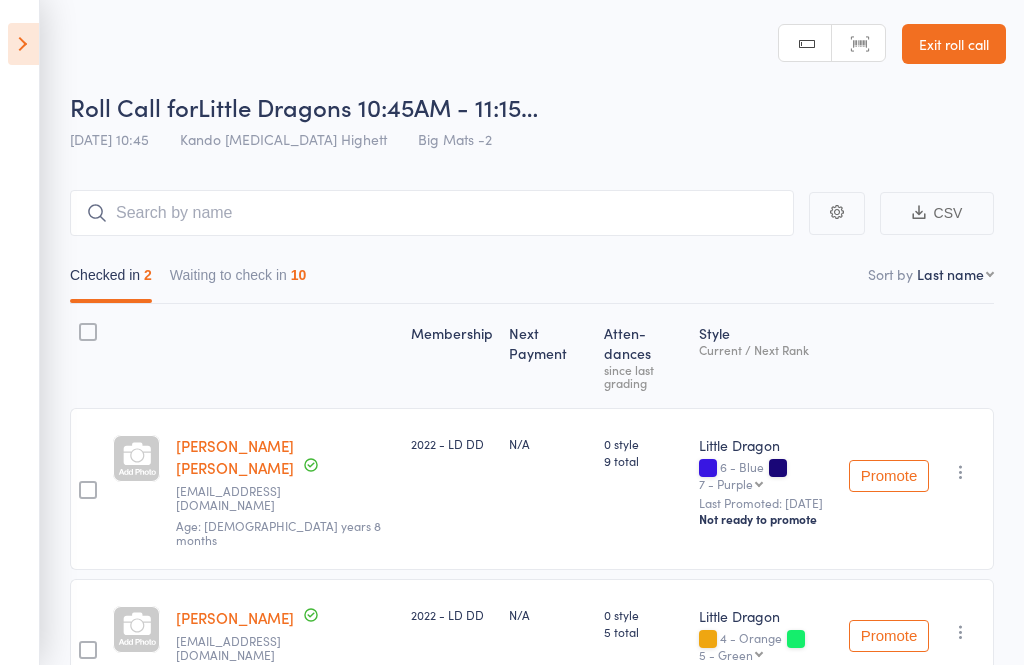 click on "Waiting to check in  10" at bounding box center (238, 280) 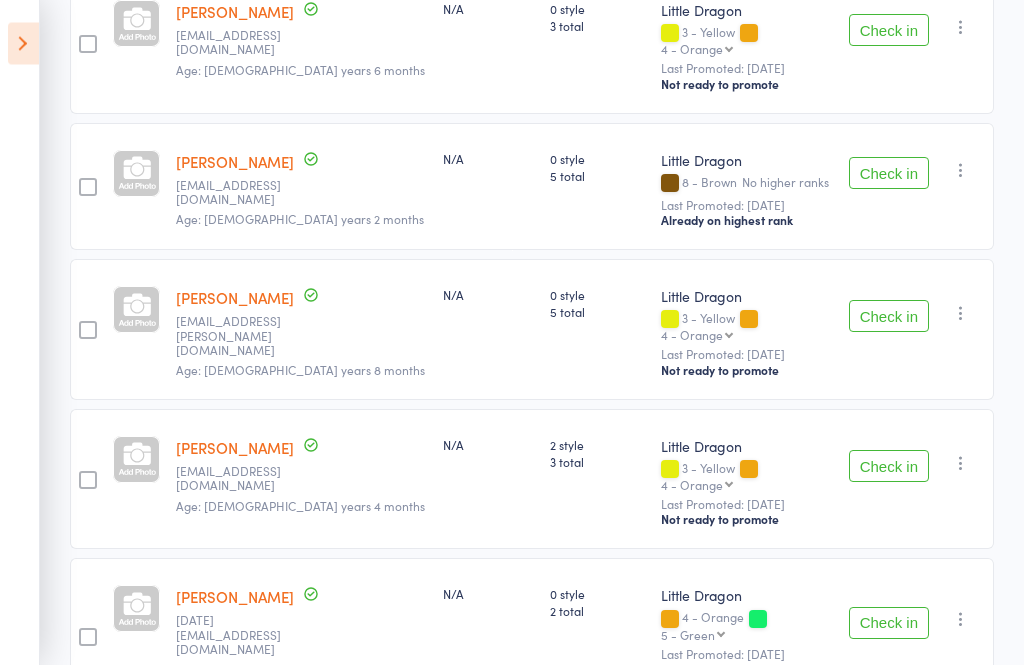 scroll, scrollTop: 417, scrollLeft: 0, axis: vertical 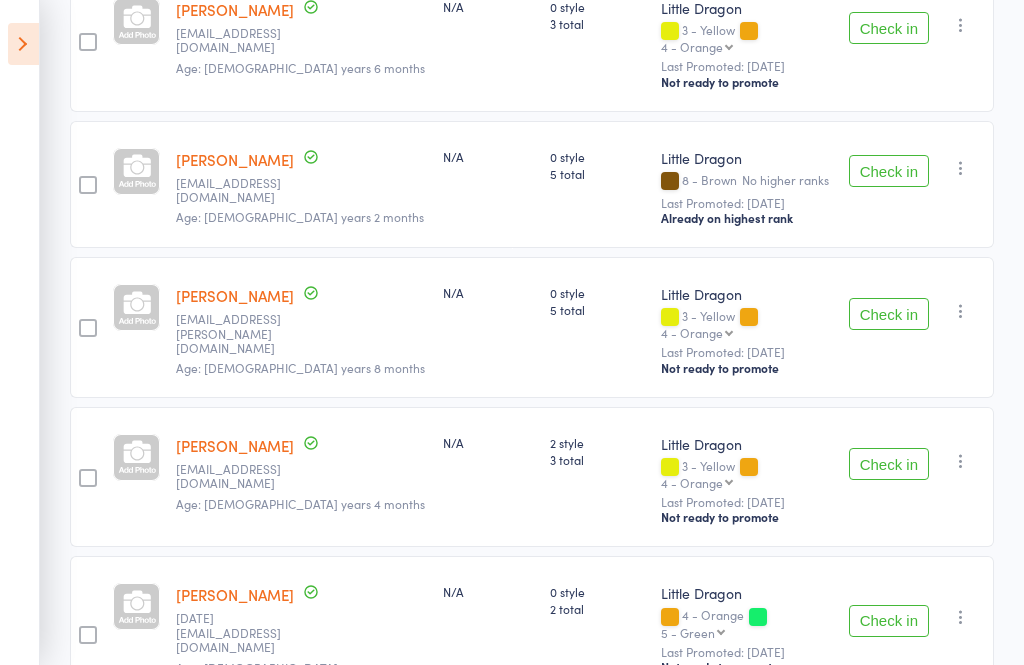 click on "Check in" at bounding box center [889, 314] 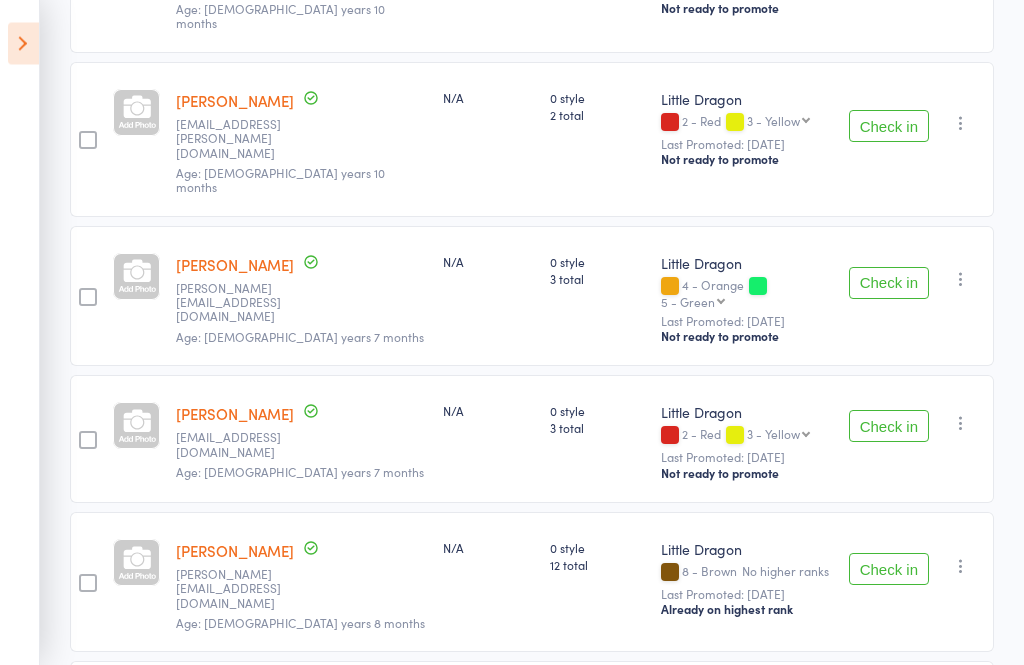 scroll, scrollTop: 954, scrollLeft: 0, axis: vertical 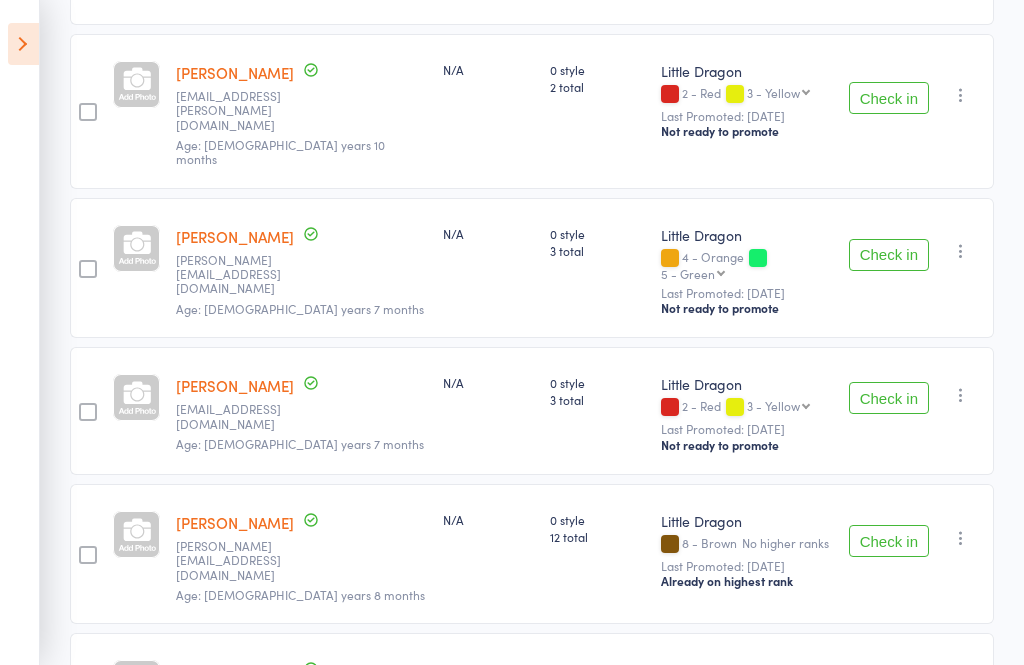 click on "Check in" at bounding box center [889, 398] 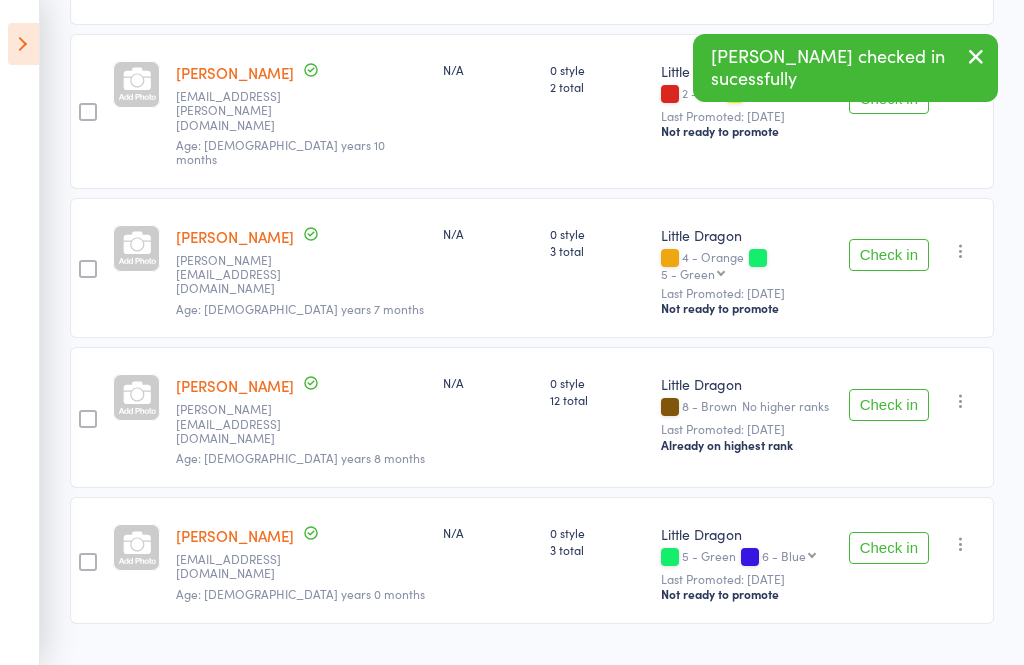 scroll, scrollTop: 827, scrollLeft: 0, axis: vertical 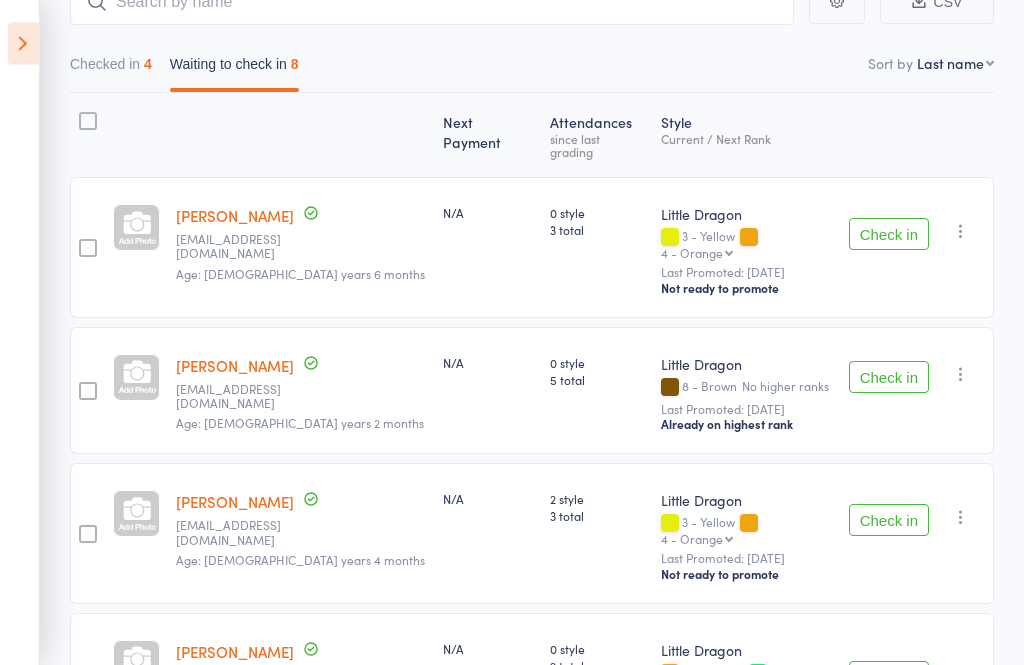 click on "Check in" at bounding box center [889, 378] 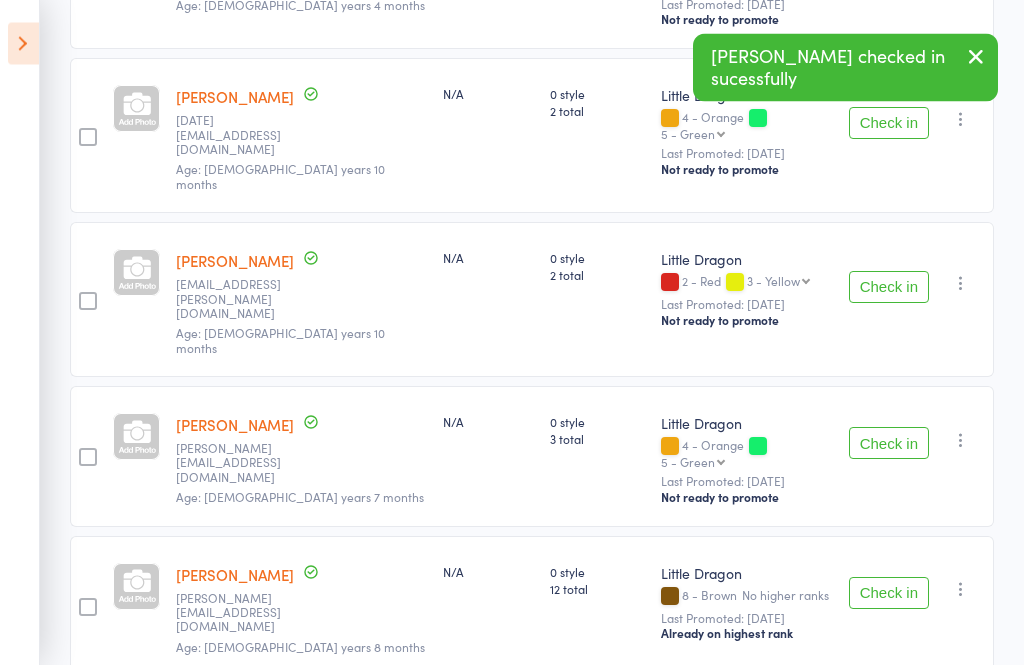 scroll, scrollTop: 689, scrollLeft: 0, axis: vertical 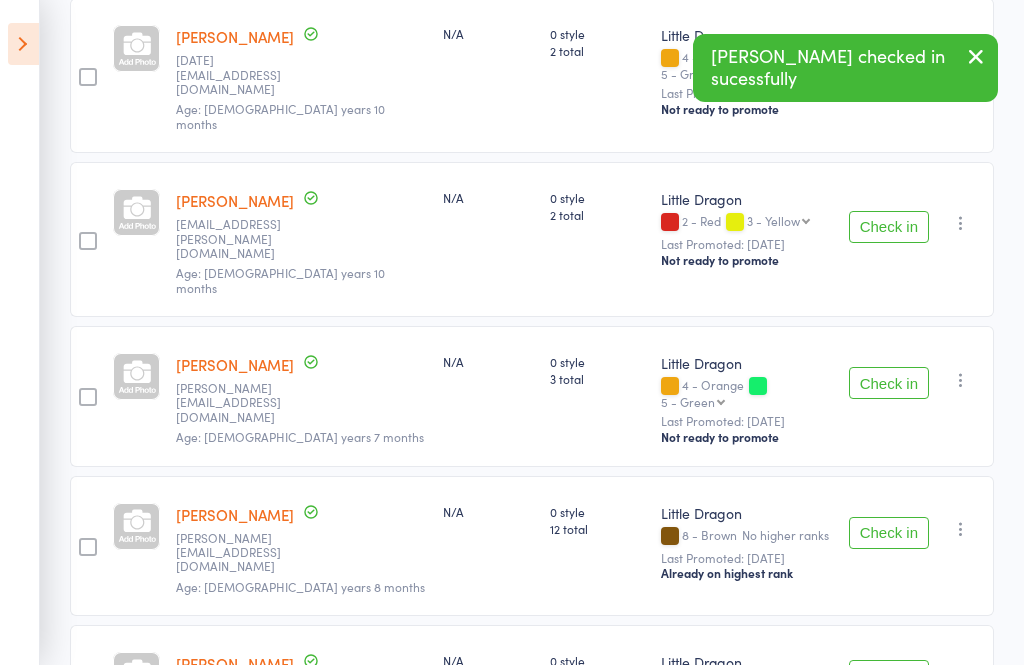 click on "Check in" at bounding box center (889, 533) 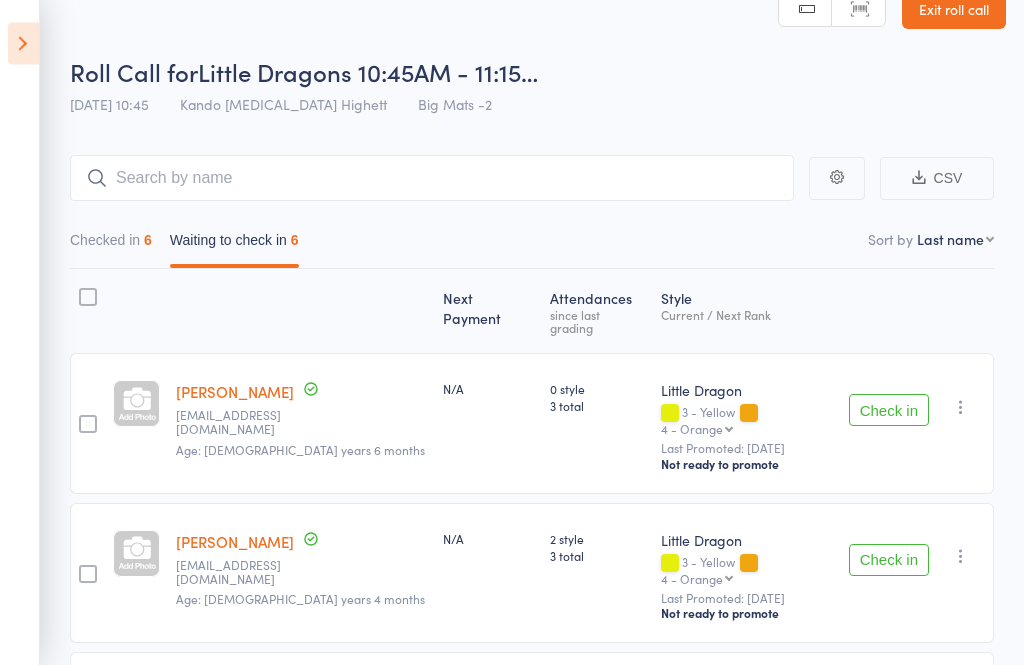 scroll, scrollTop: 0, scrollLeft: 0, axis: both 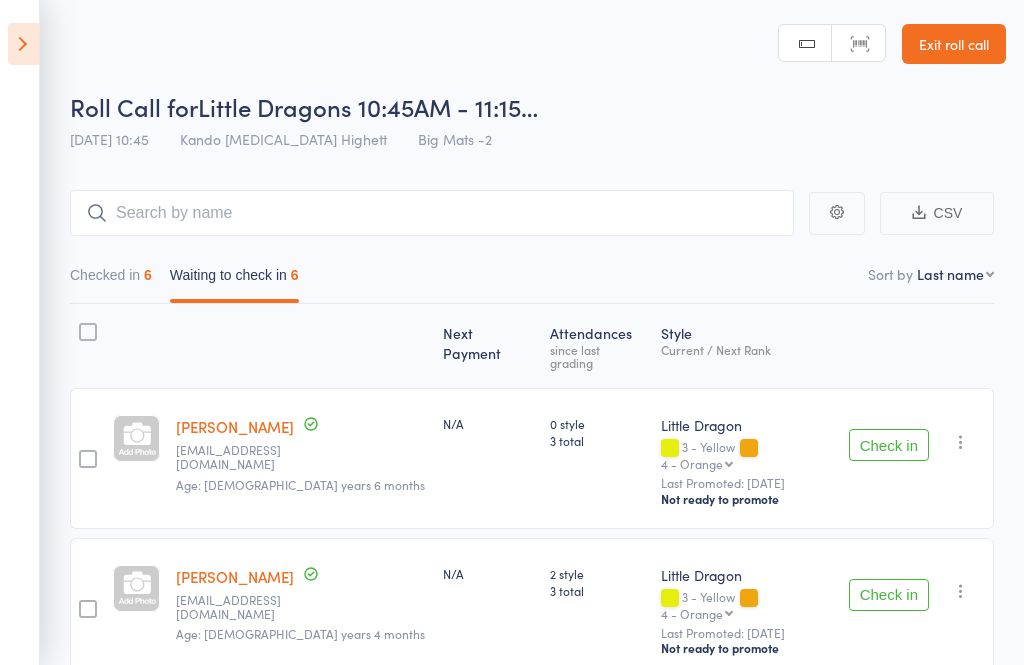 click on "Checked in  6" at bounding box center [111, 280] 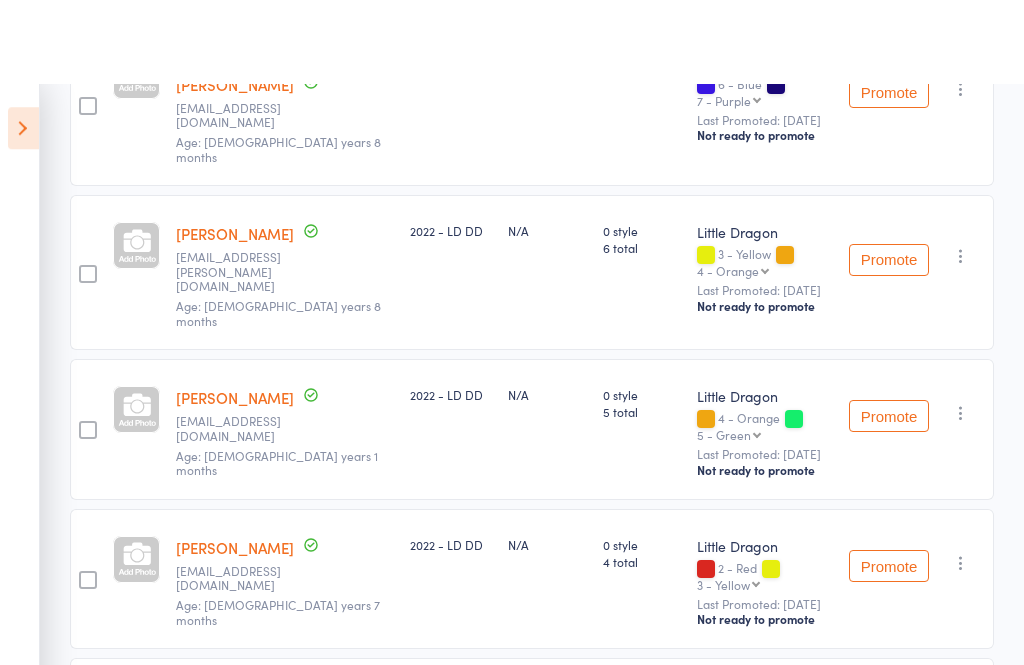 scroll, scrollTop: 0, scrollLeft: 0, axis: both 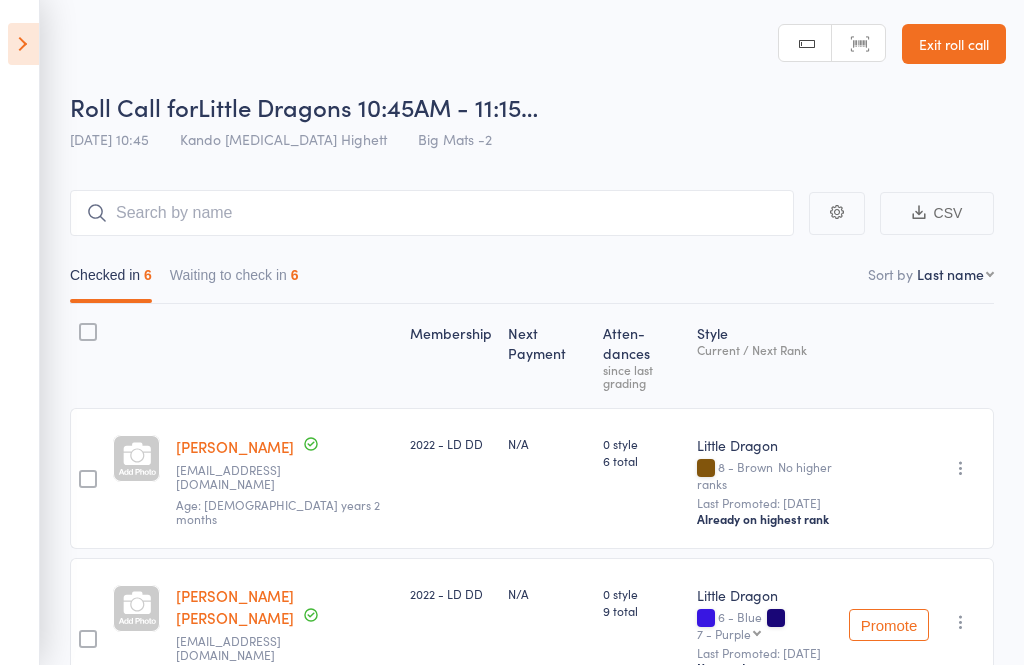 click on "Waiting to check in  6" at bounding box center (234, 280) 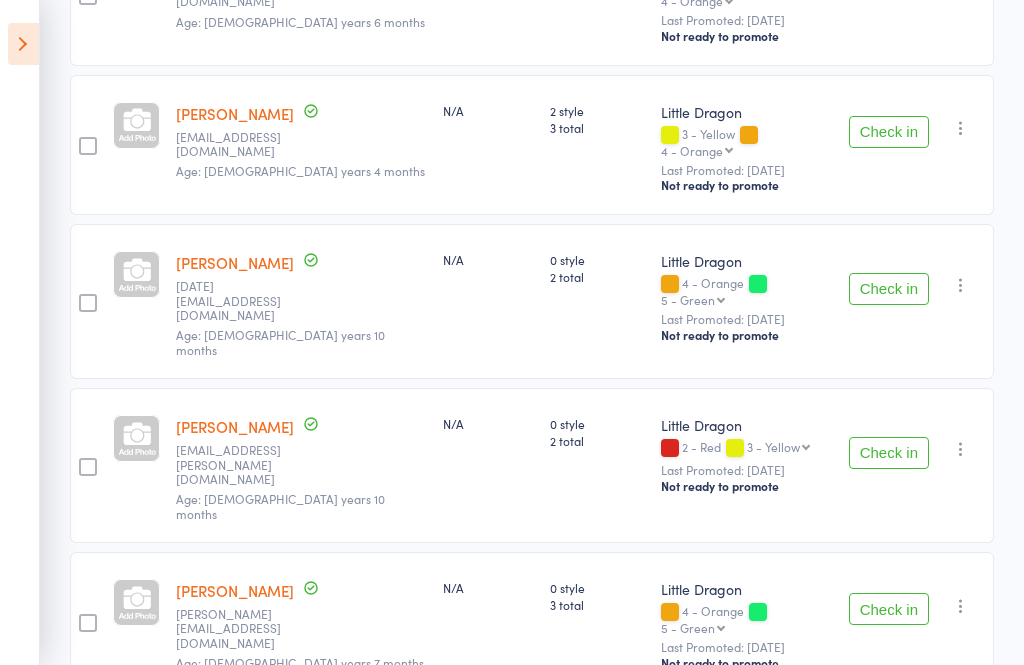 click on "Check in" at bounding box center (889, 453) 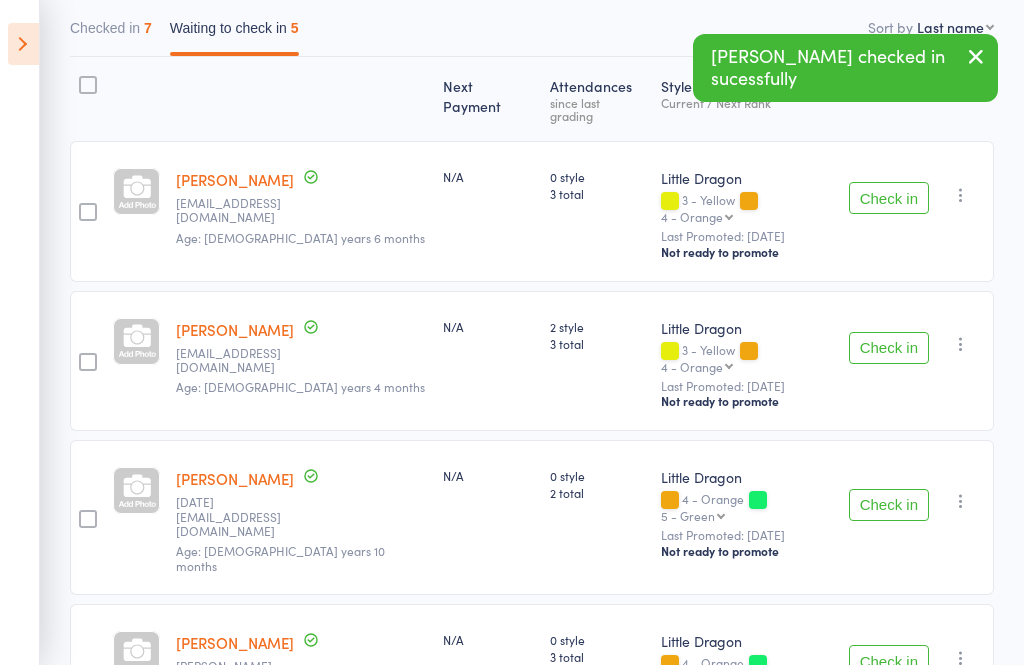 scroll, scrollTop: 0, scrollLeft: 0, axis: both 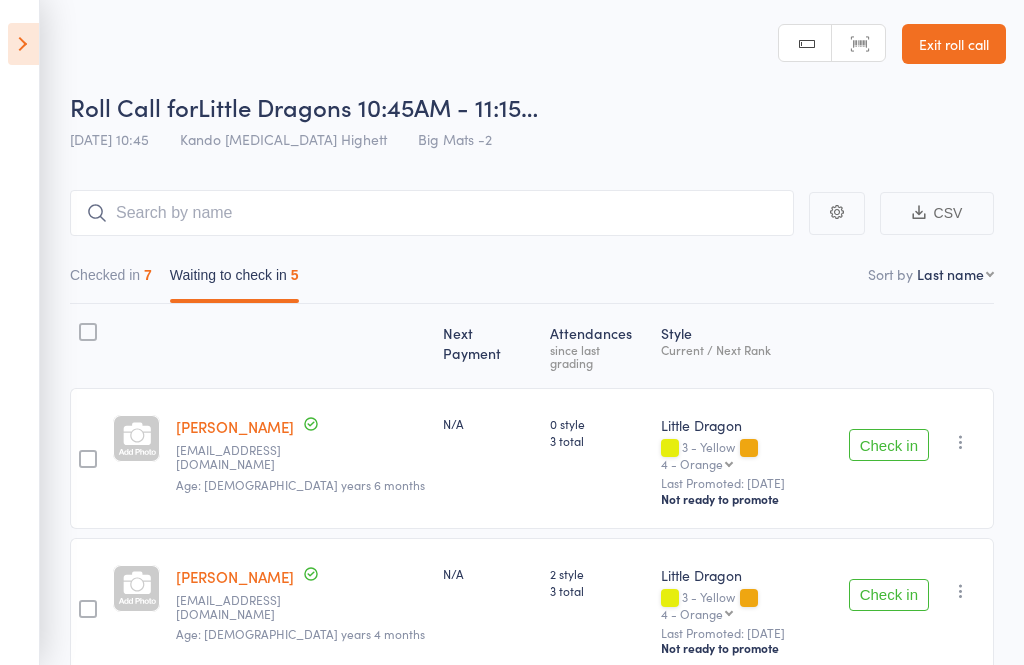 click on "Exit roll call" at bounding box center [954, 44] 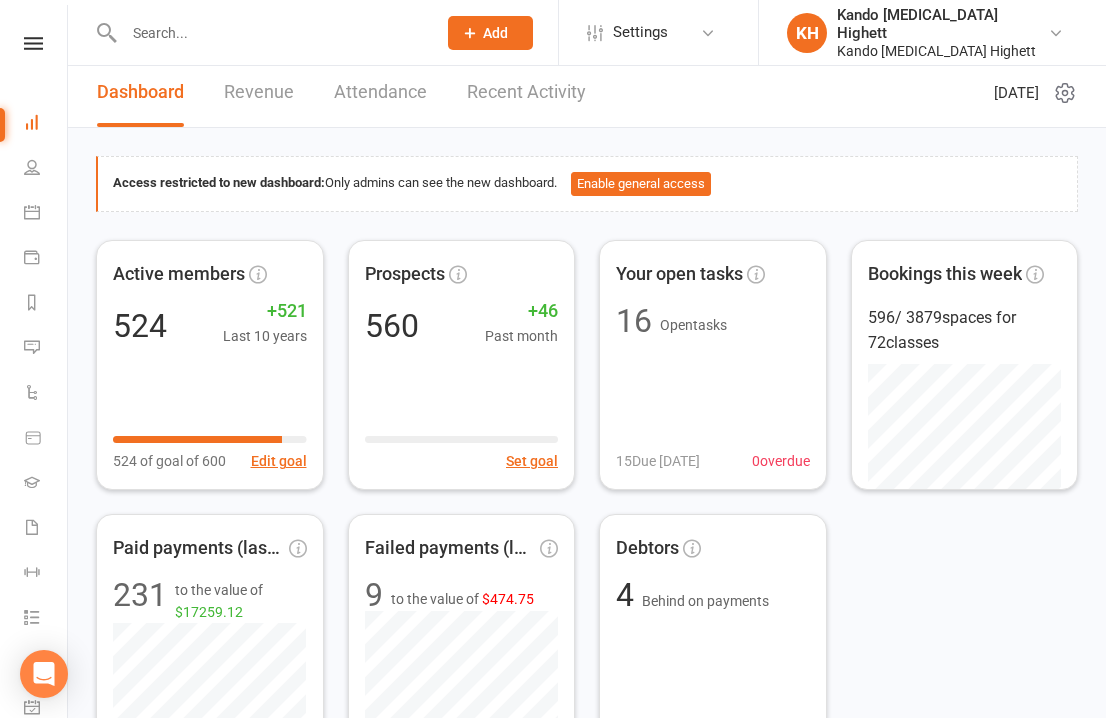 scroll, scrollTop: 8, scrollLeft: 0, axis: vertical 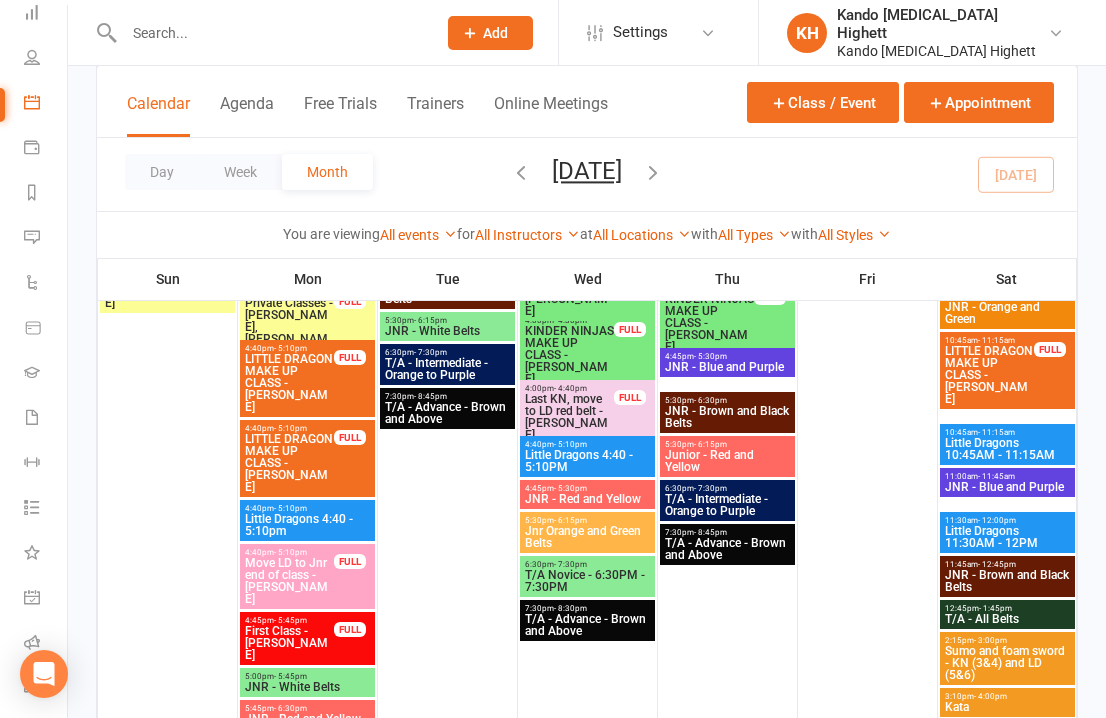 click on "Roll call" at bounding box center [33, 644] 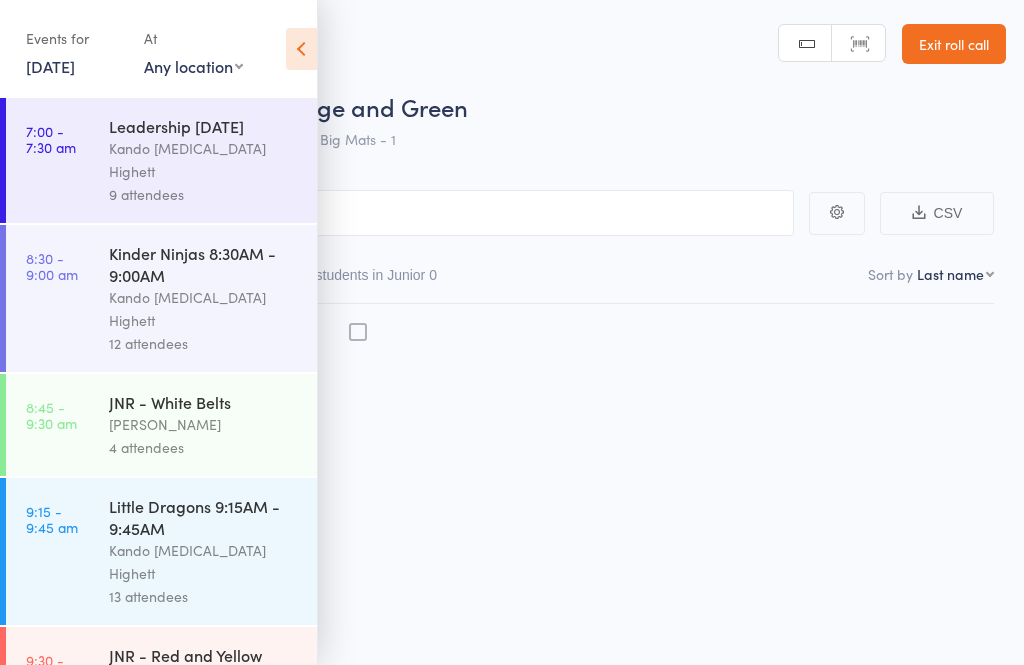 scroll, scrollTop: 0, scrollLeft: 0, axis: both 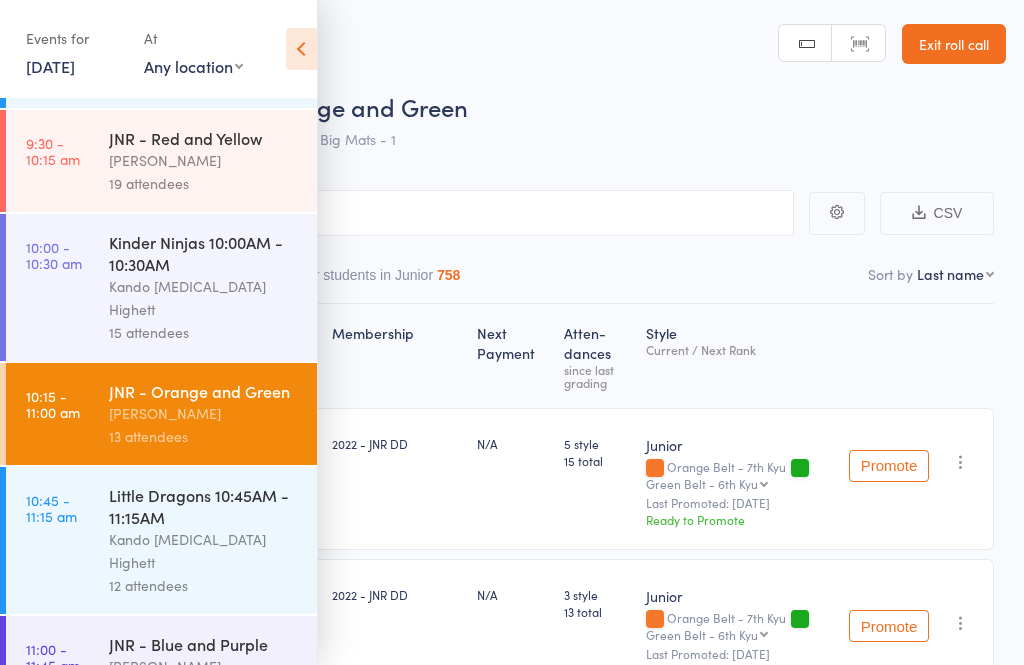 click on "Little Dragons 10:45AM - 11:15AM" at bounding box center [204, 506] 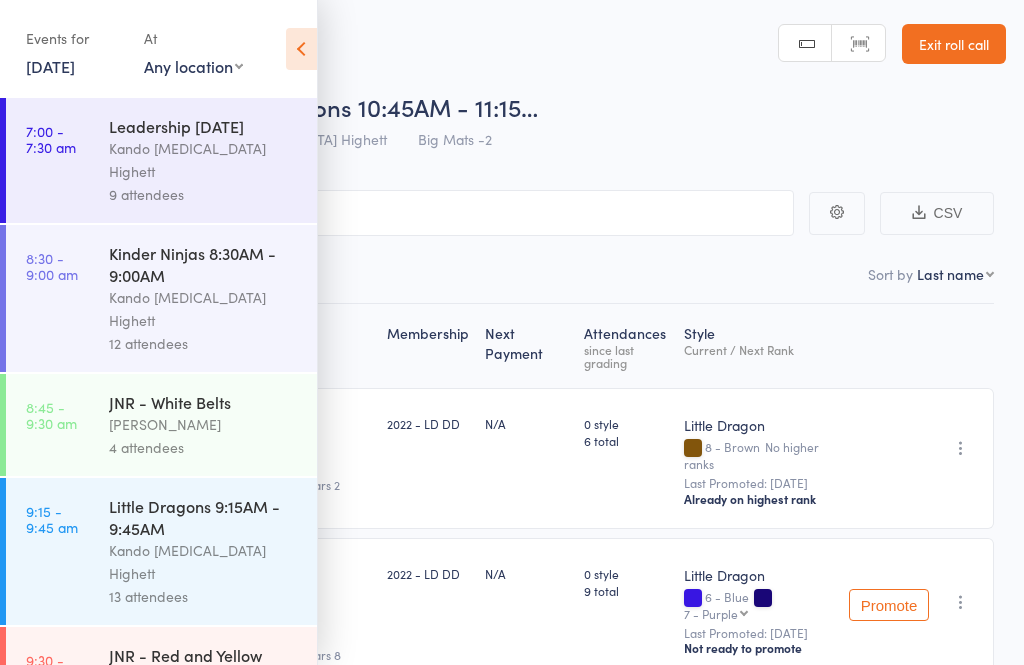 click on "Events for [DATE] [DATE]
[DATE]
Sun Mon Tue Wed Thu Fri Sat
27
29
30
01
02
03
04
05
28
06
07
08
09
10
11
12
29
13
14
15
16
17
18
19
30
20
21
22
23
24
25
26
31
27
28
29
30
31
01
02" at bounding box center [158, 50] 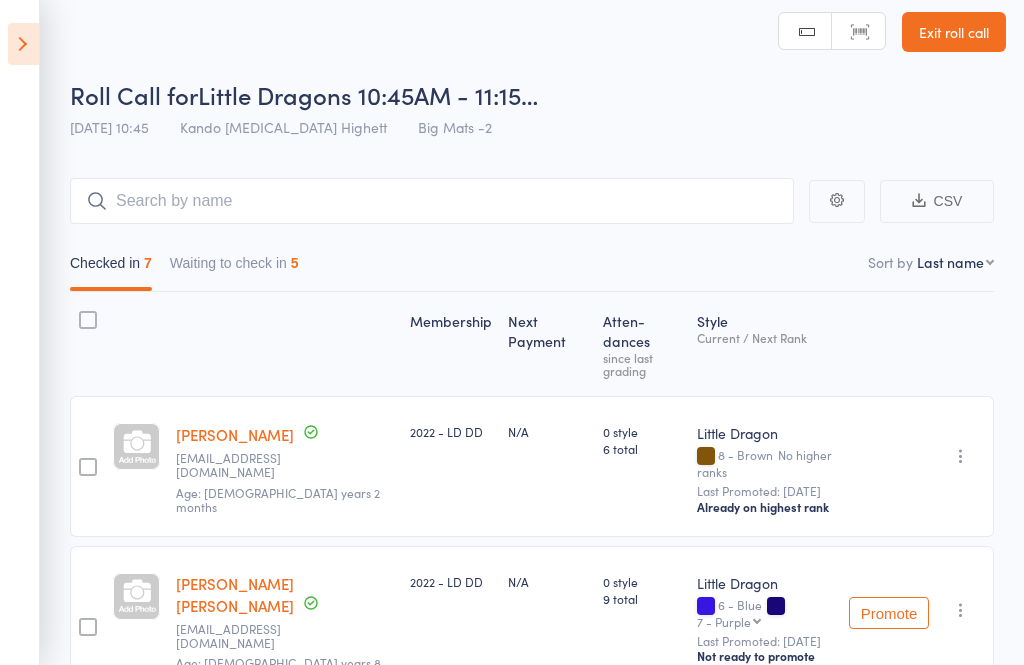 scroll, scrollTop: 0, scrollLeft: 0, axis: both 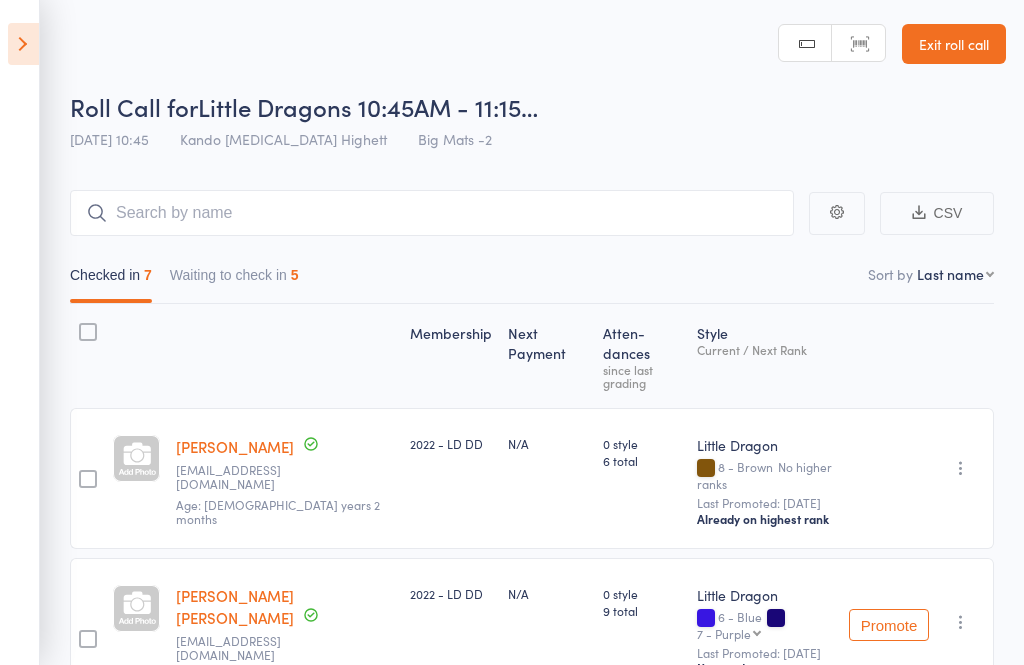 click at bounding box center [23, 44] 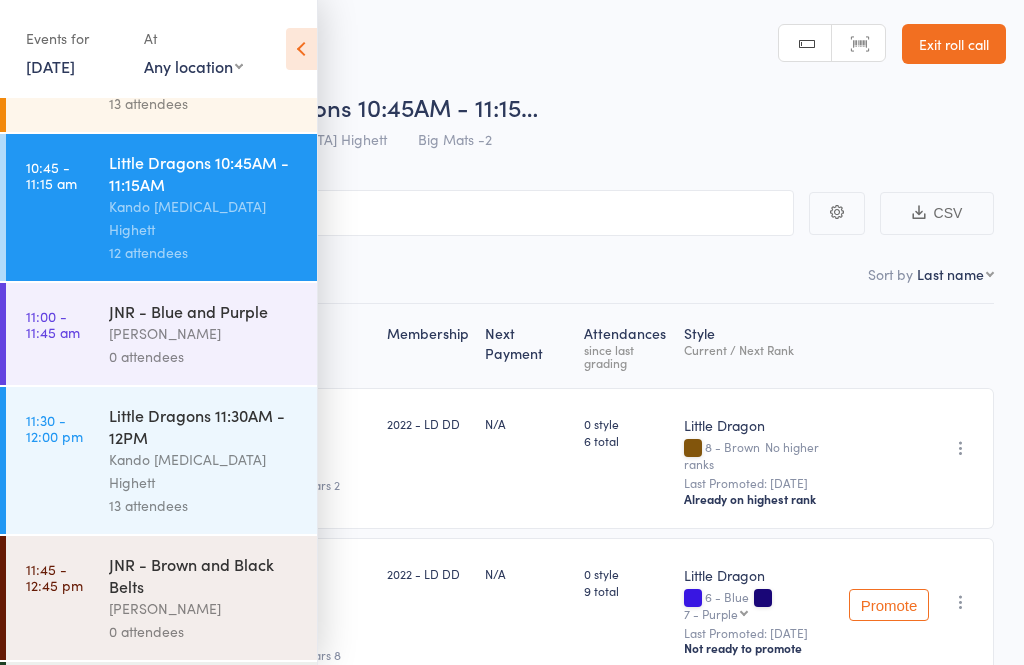 scroll, scrollTop: 849, scrollLeft: 0, axis: vertical 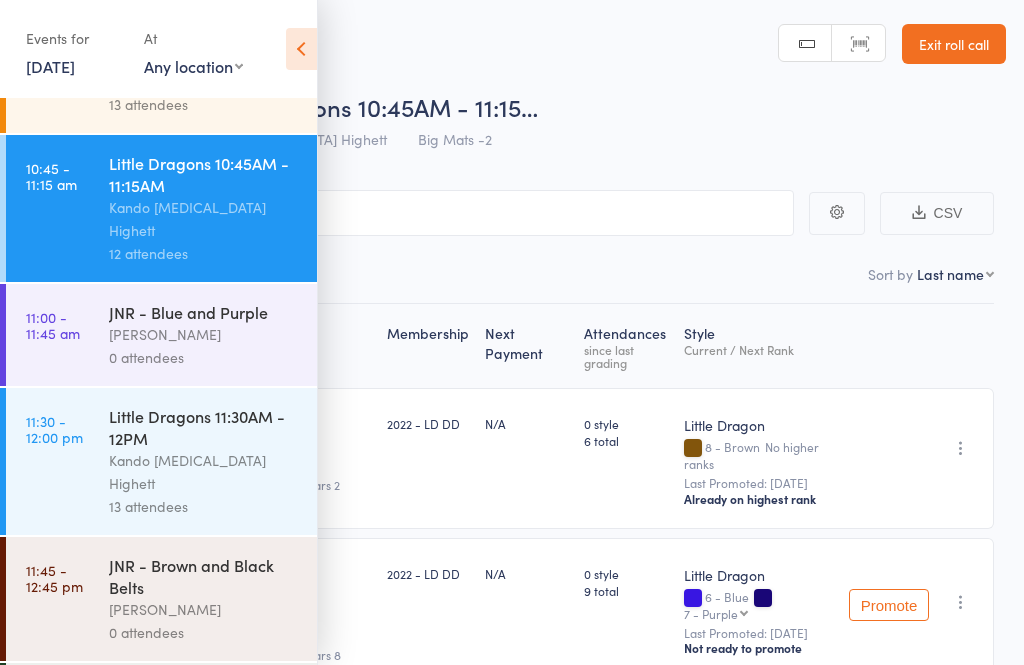 click at bounding box center (301, 49) 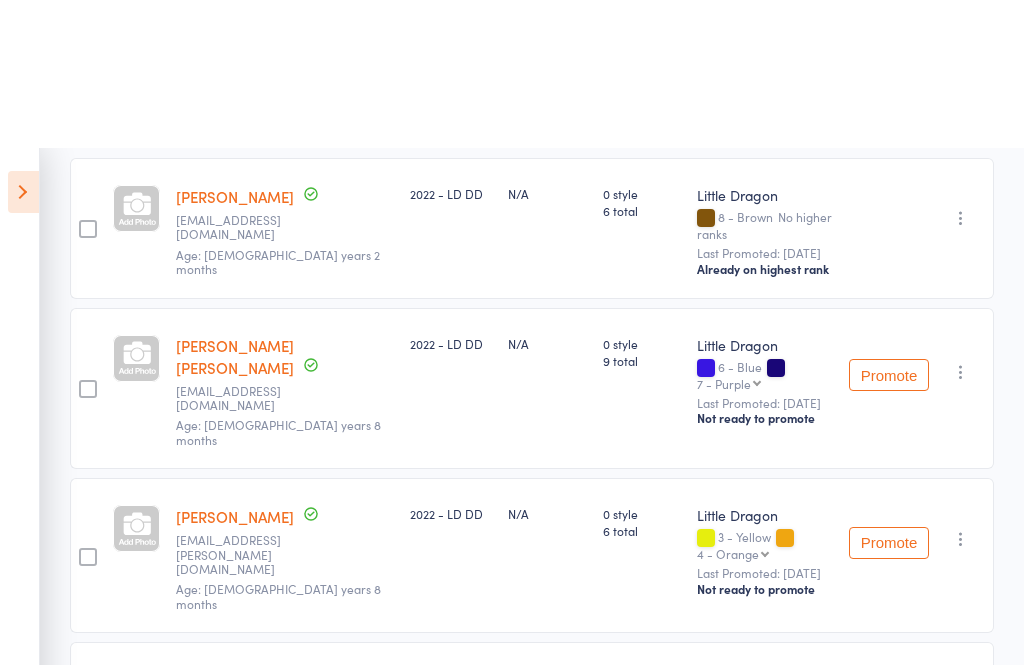 scroll, scrollTop: 0, scrollLeft: 0, axis: both 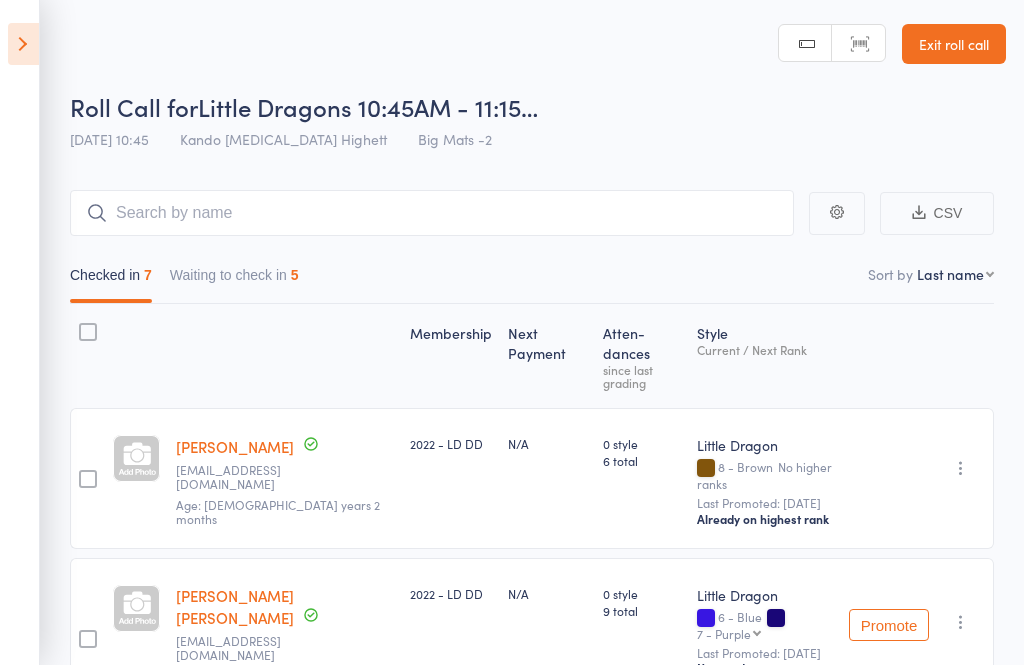click at bounding box center [23, 44] 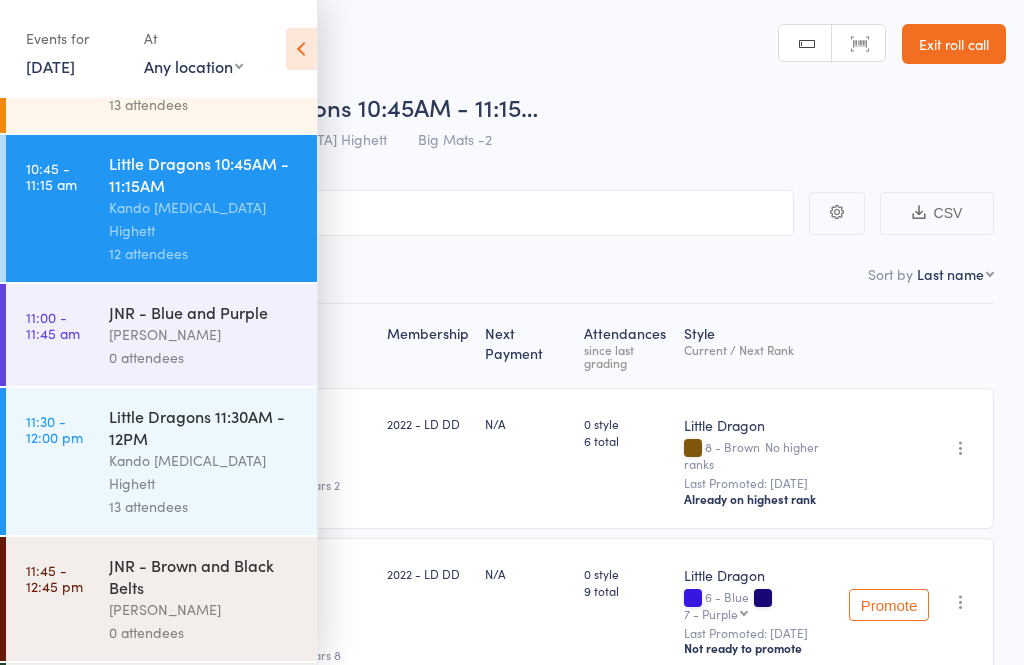 click at bounding box center (301, 49) 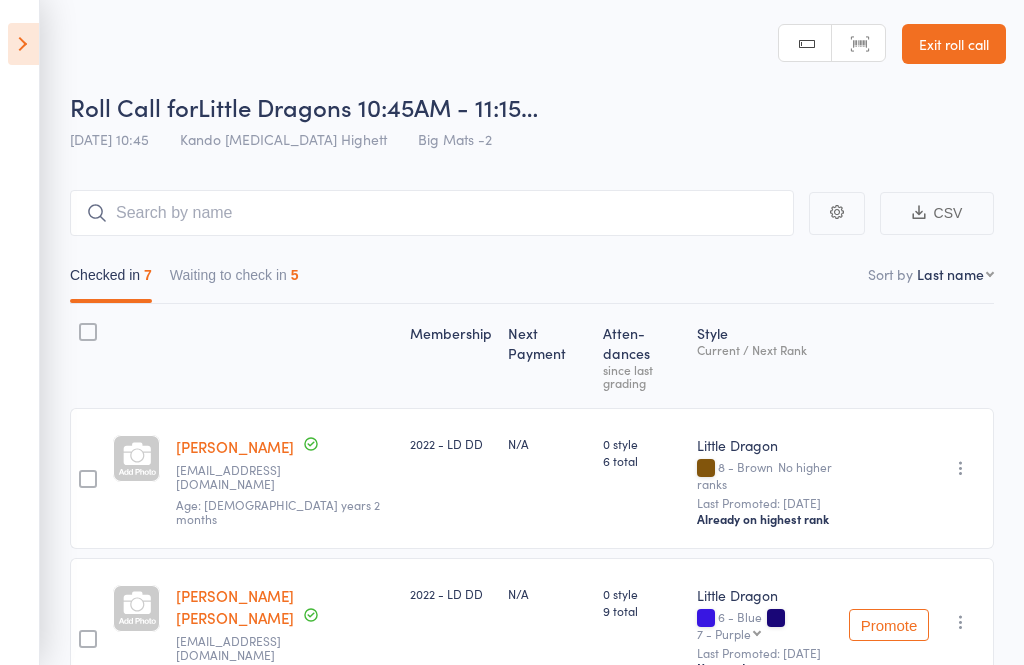 click at bounding box center (23, 44) 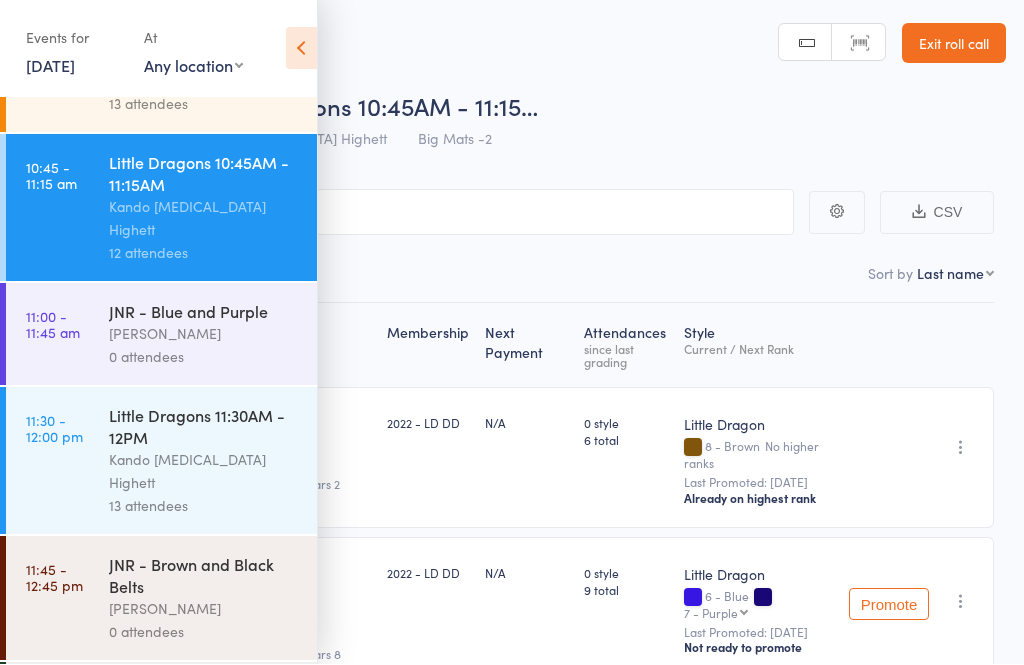 scroll, scrollTop: 8, scrollLeft: 0, axis: vertical 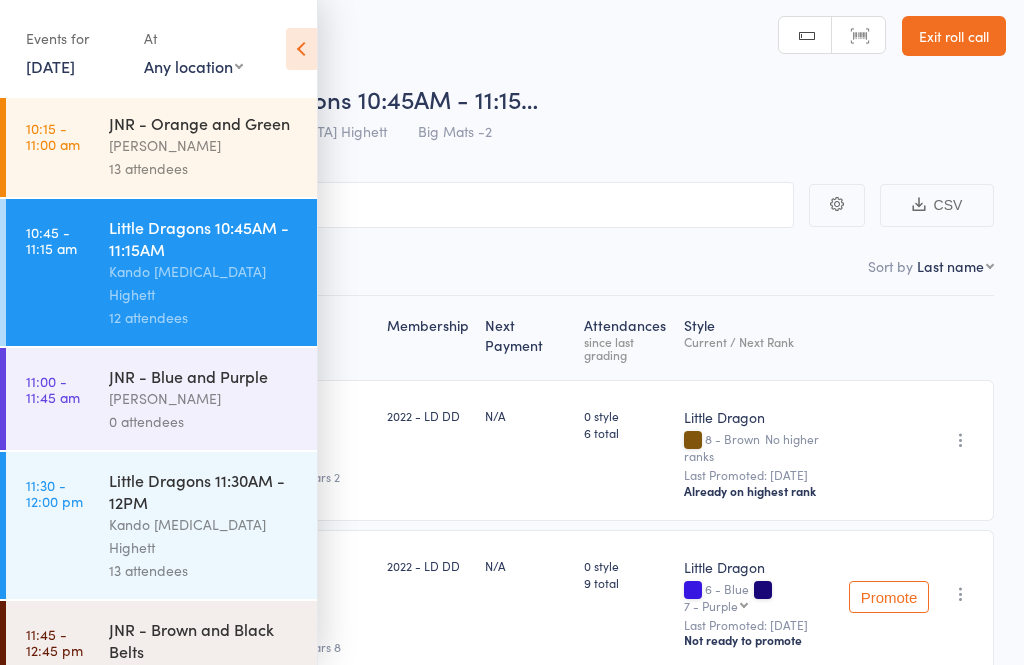 click on "Little Dragons 11:30AM - 12PM" at bounding box center (204, 491) 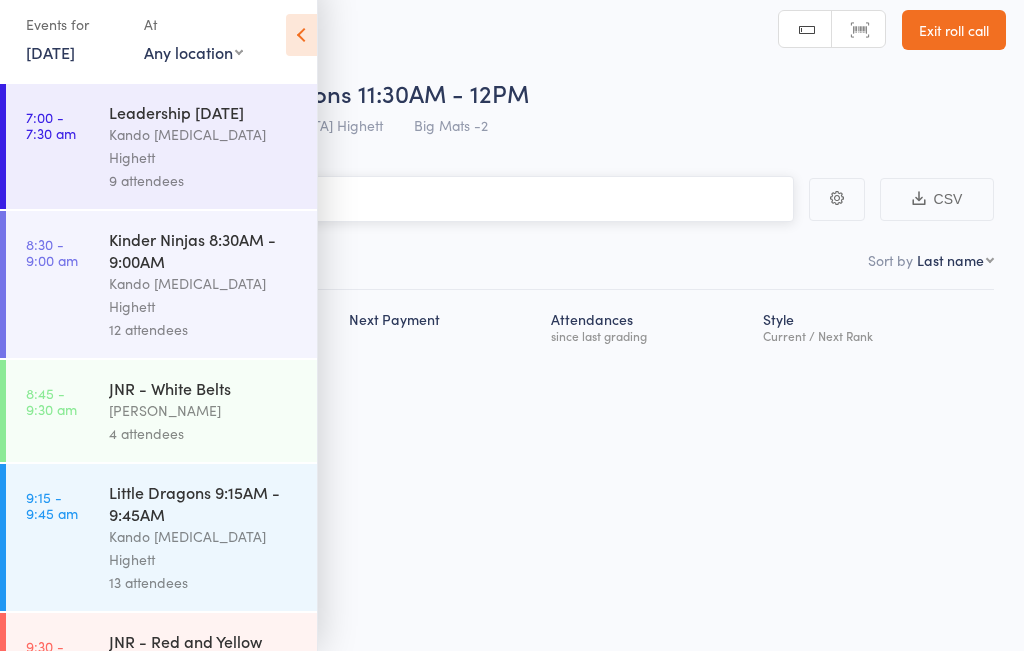 scroll, scrollTop: 14, scrollLeft: 0, axis: vertical 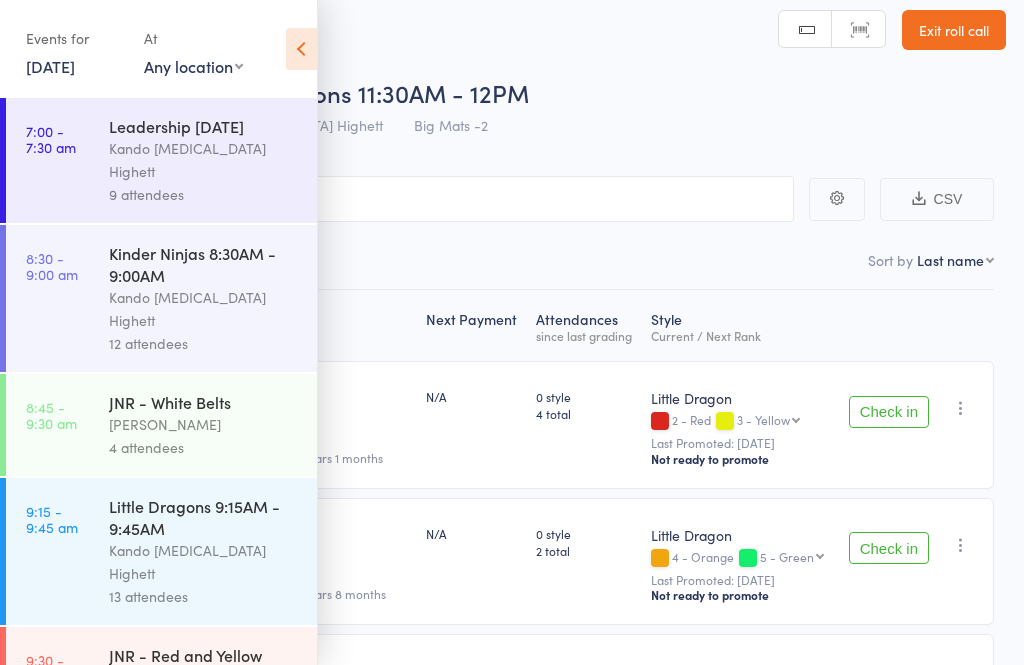 click at bounding box center (301, 49) 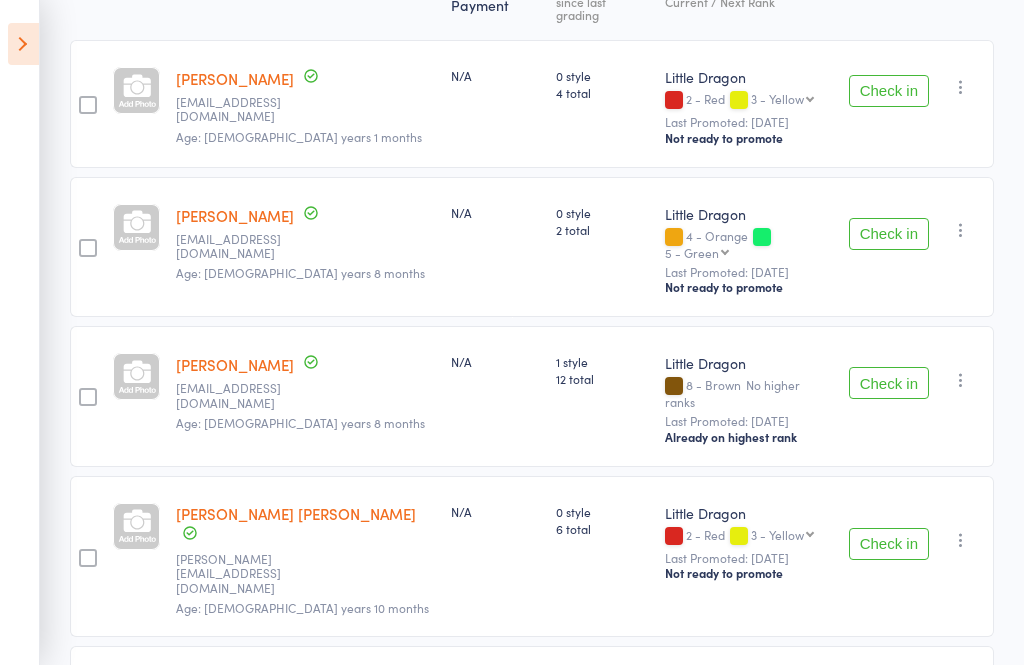 scroll, scrollTop: 347, scrollLeft: 0, axis: vertical 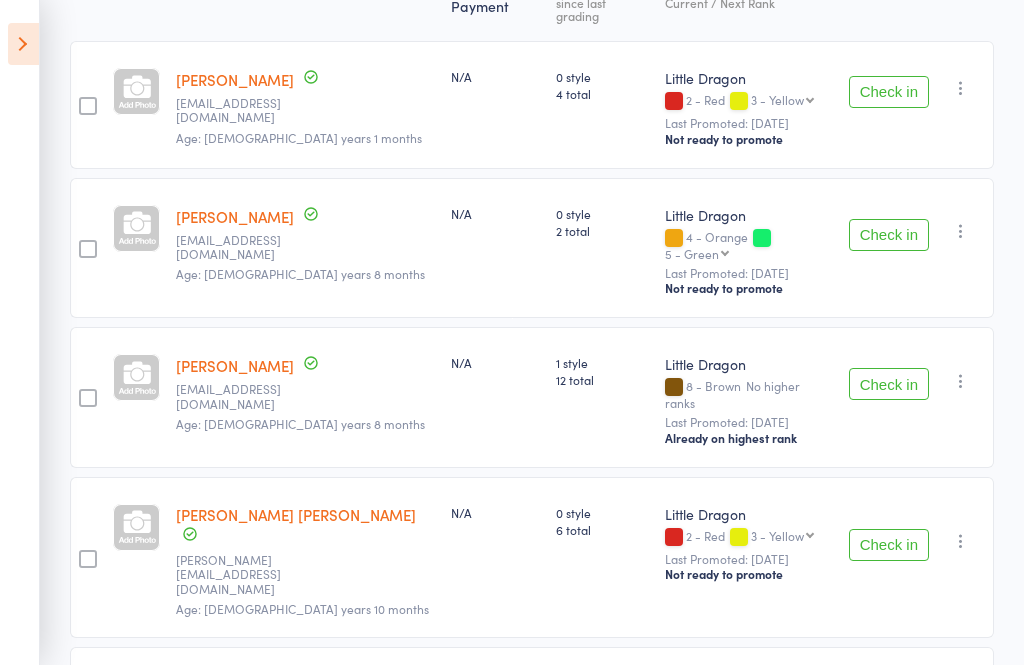 click on "Check in" at bounding box center [889, 384] 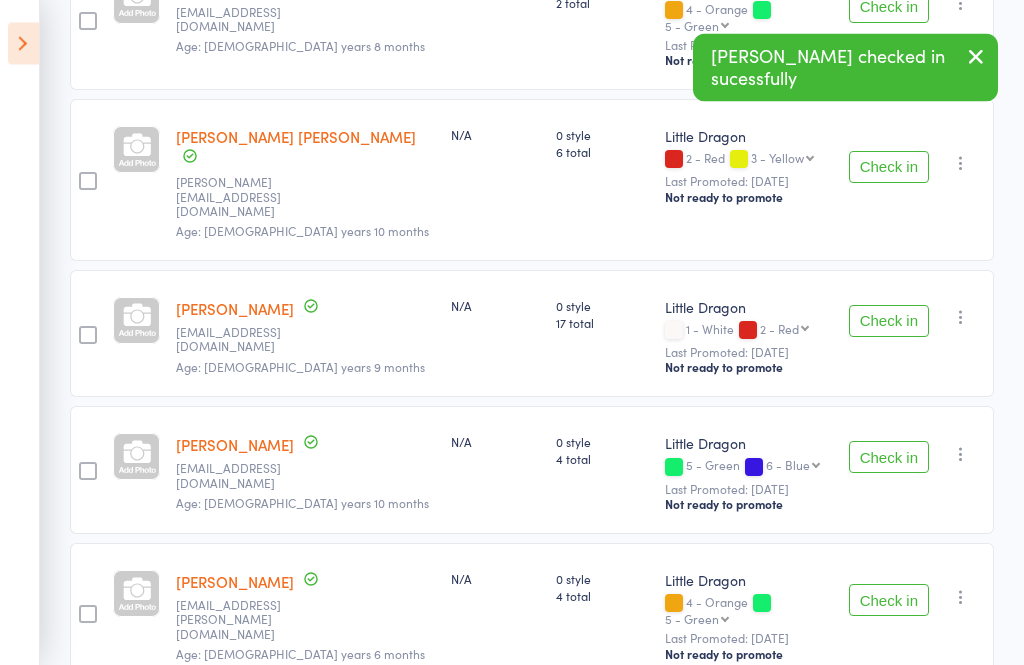 scroll, scrollTop: 575, scrollLeft: 0, axis: vertical 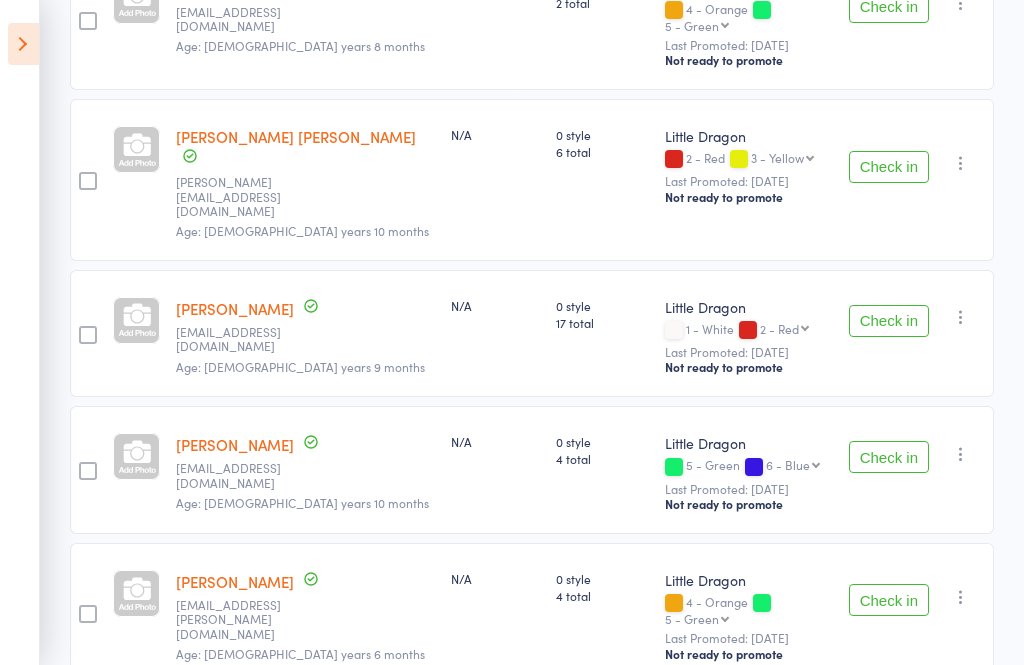 click on "Check in" at bounding box center [889, 600] 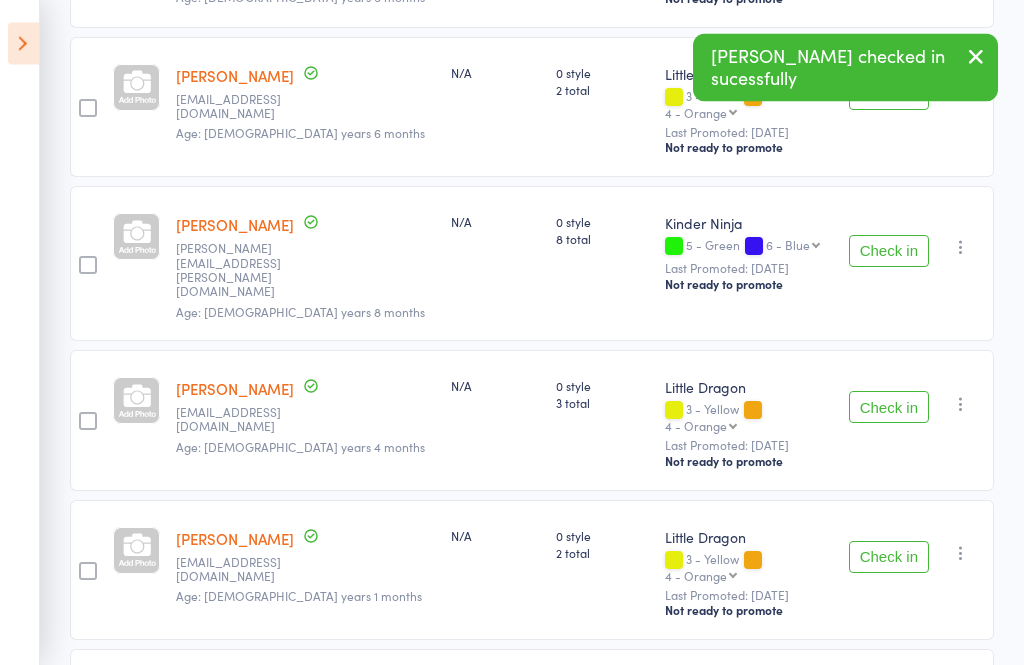 scroll, scrollTop: 1238, scrollLeft: 0, axis: vertical 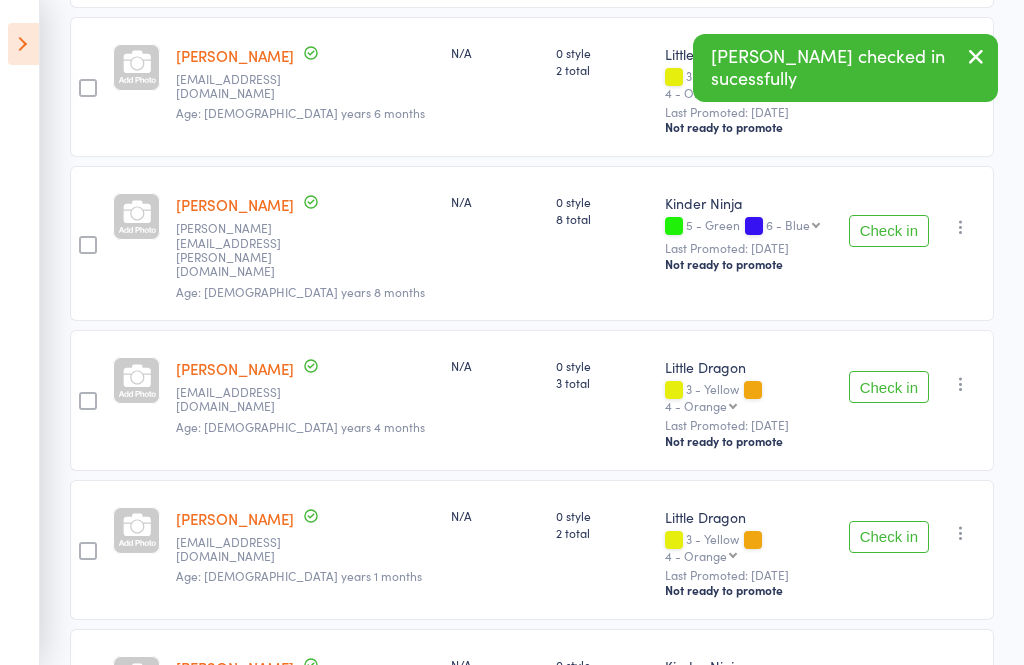 click on "Check in" at bounding box center [889, 687] 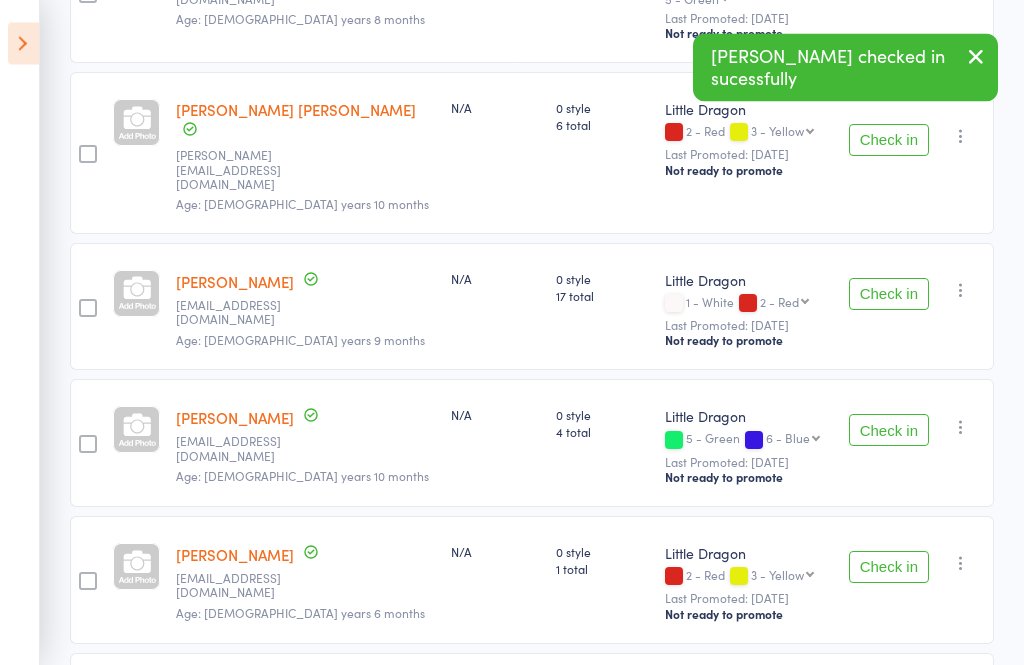 scroll, scrollTop: 601, scrollLeft: 0, axis: vertical 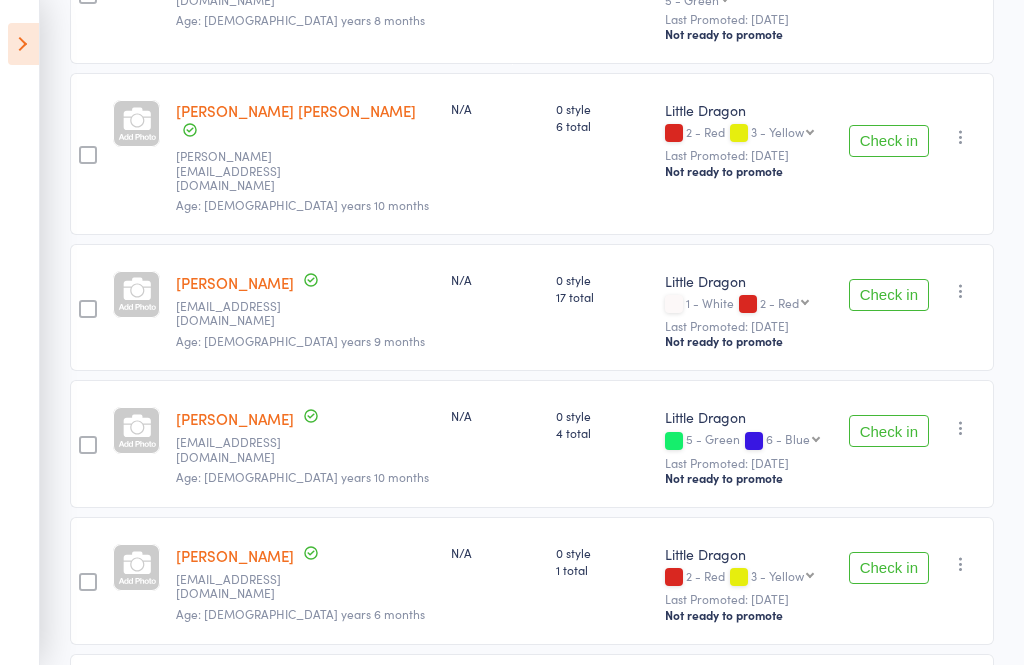 click on "Check in" at bounding box center (889, 295) 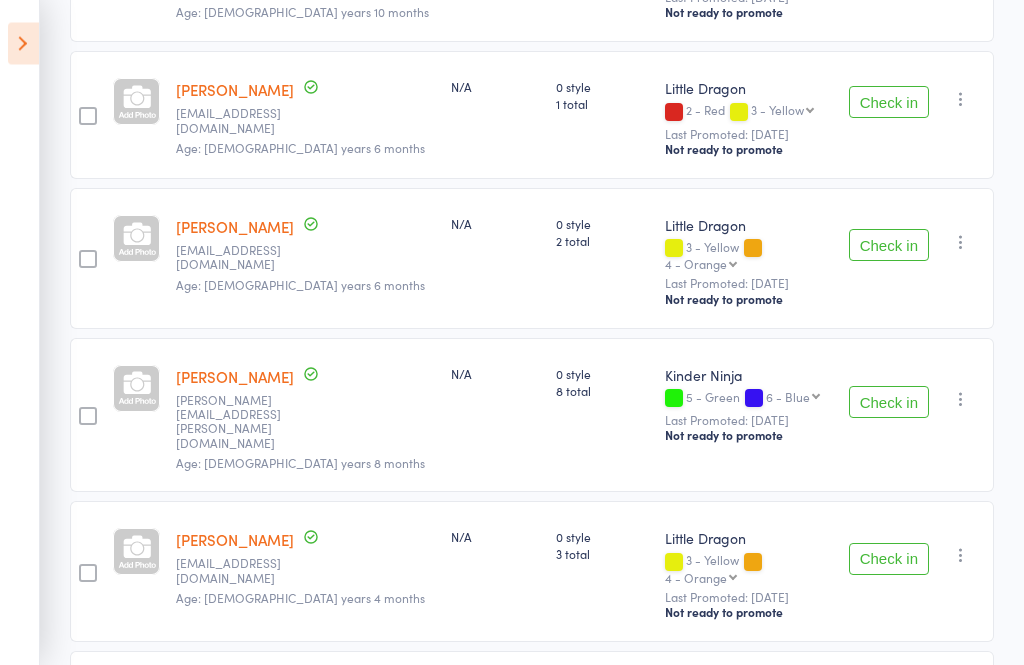 scroll, scrollTop: 964, scrollLeft: 0, axis: vertical 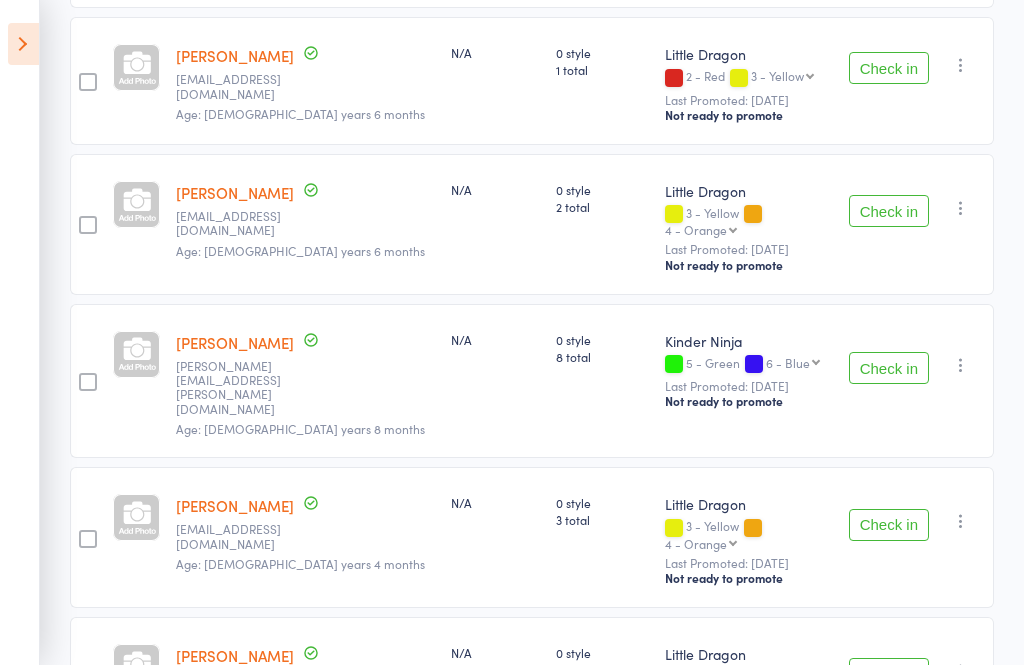 click on "Check in" at bounding box center [889, 674] 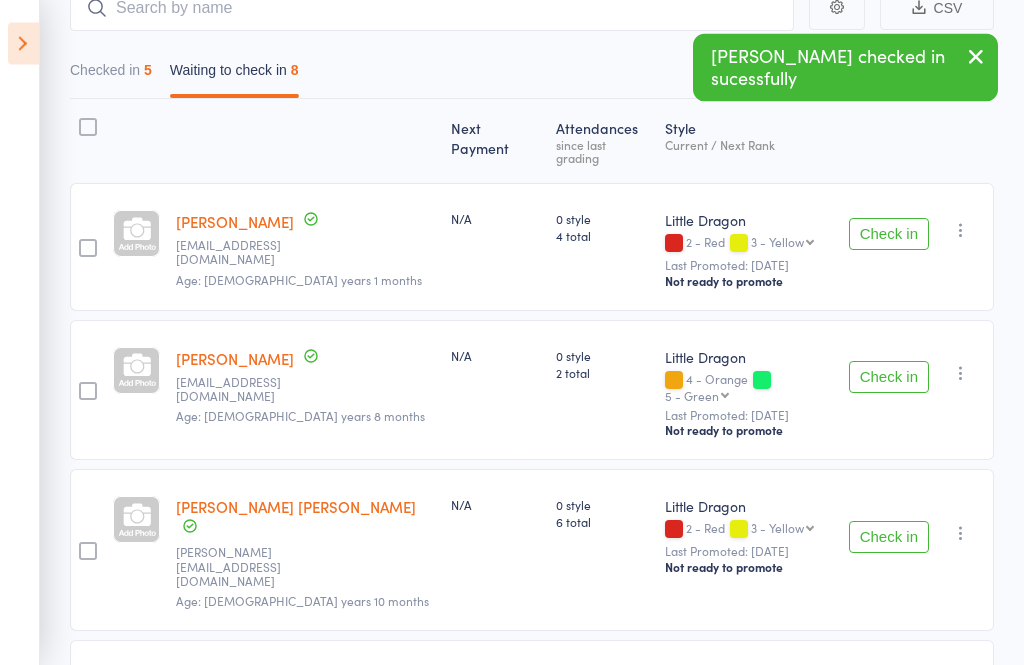 scroll, scrollTop: 204, scrollLeft: 0, axis: vertical 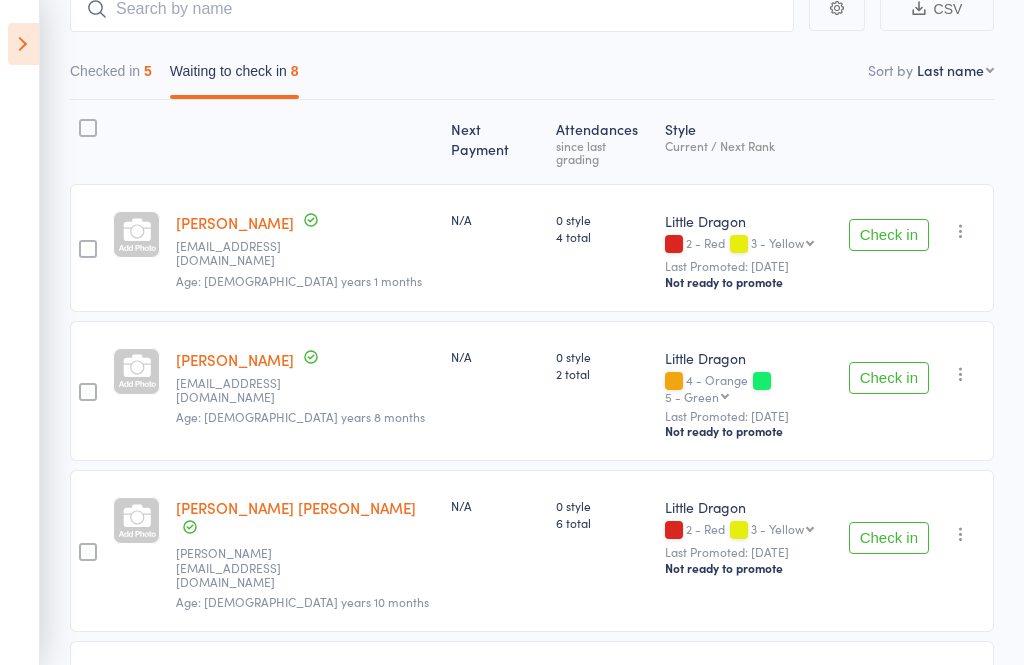 click on "Check in" at bounding box center [889, 378] 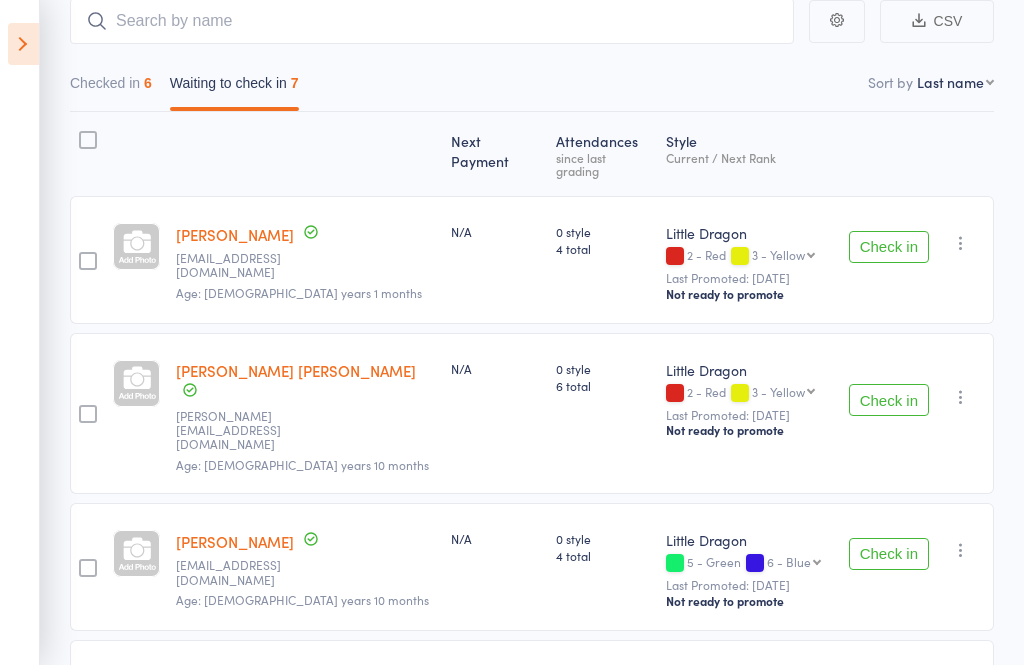 scroll, scrollTop: 189, scrollLeft: 0, axis: vertical 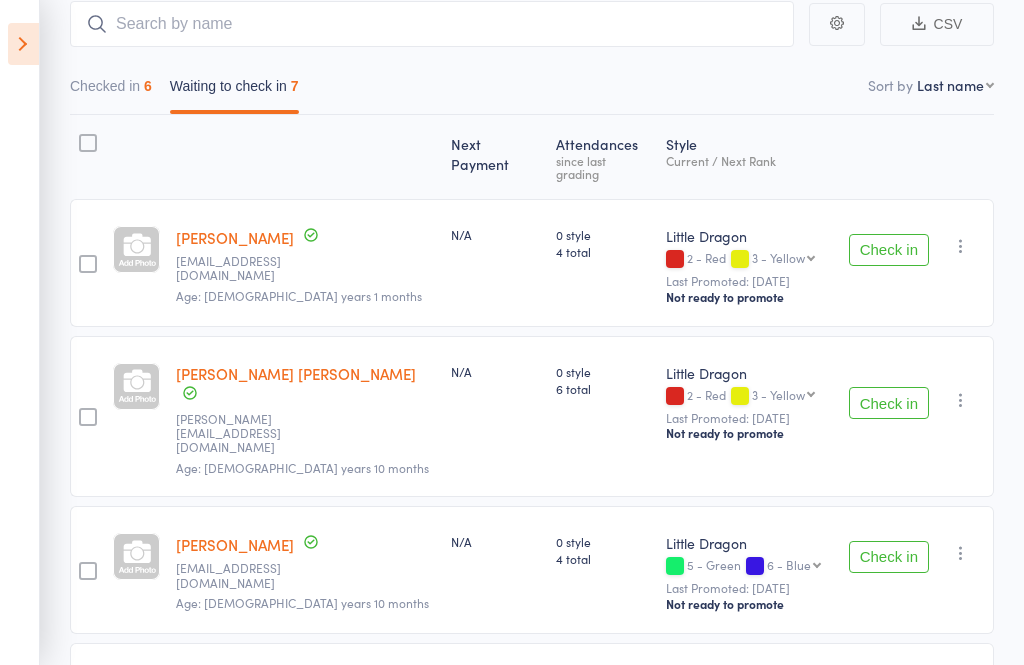click on "Checked in  6" at bounding box center (111, 91) 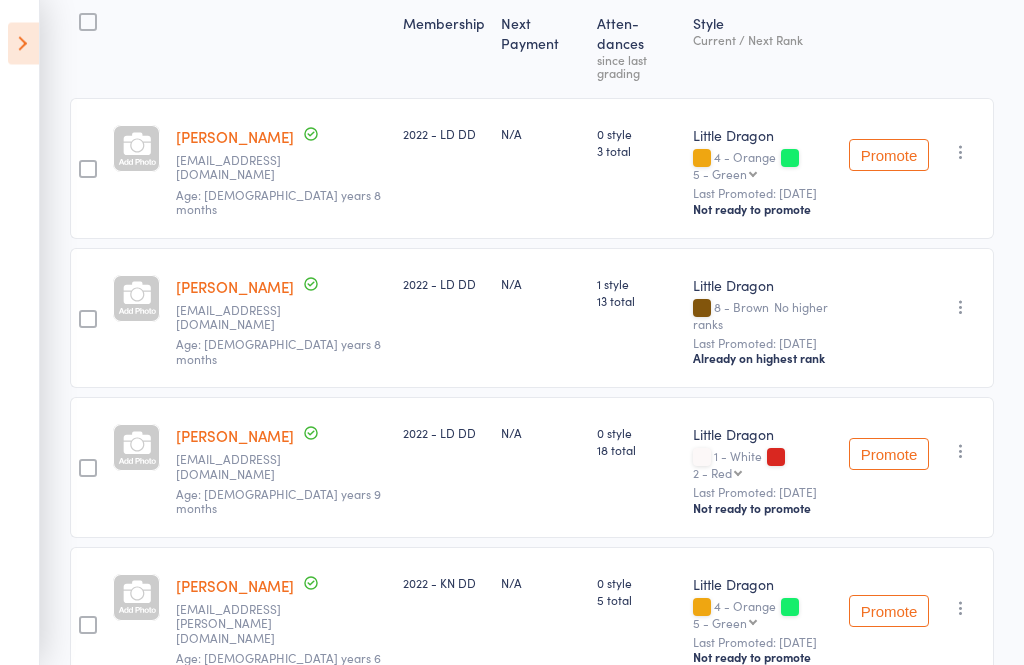 scroll, scrollTop: 249, scrollLeft: 0, axis: vertical 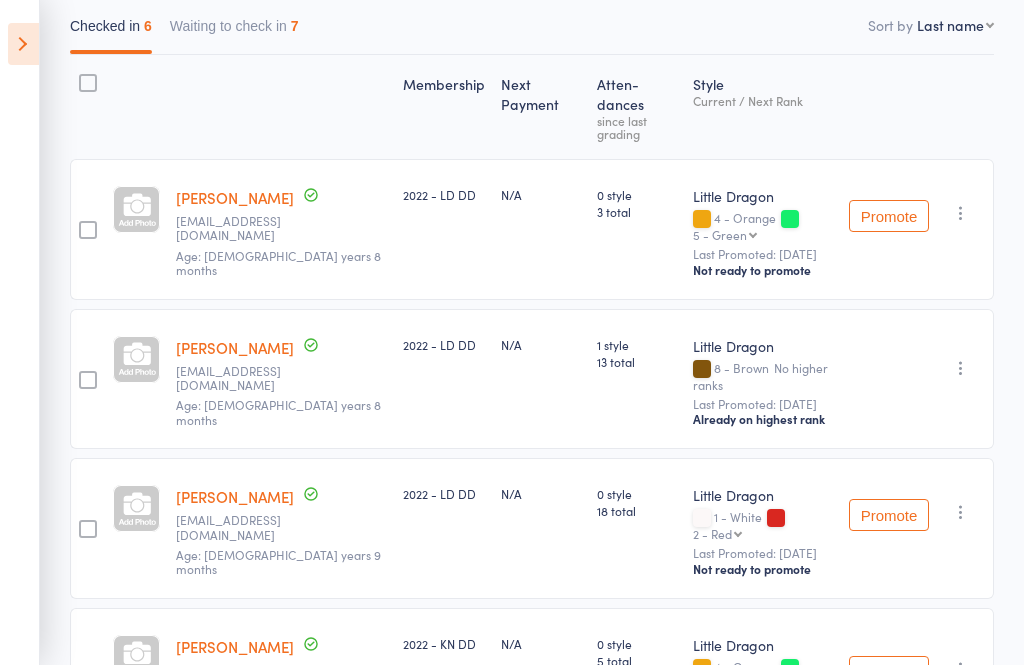 click at bounding box center (961, 512) 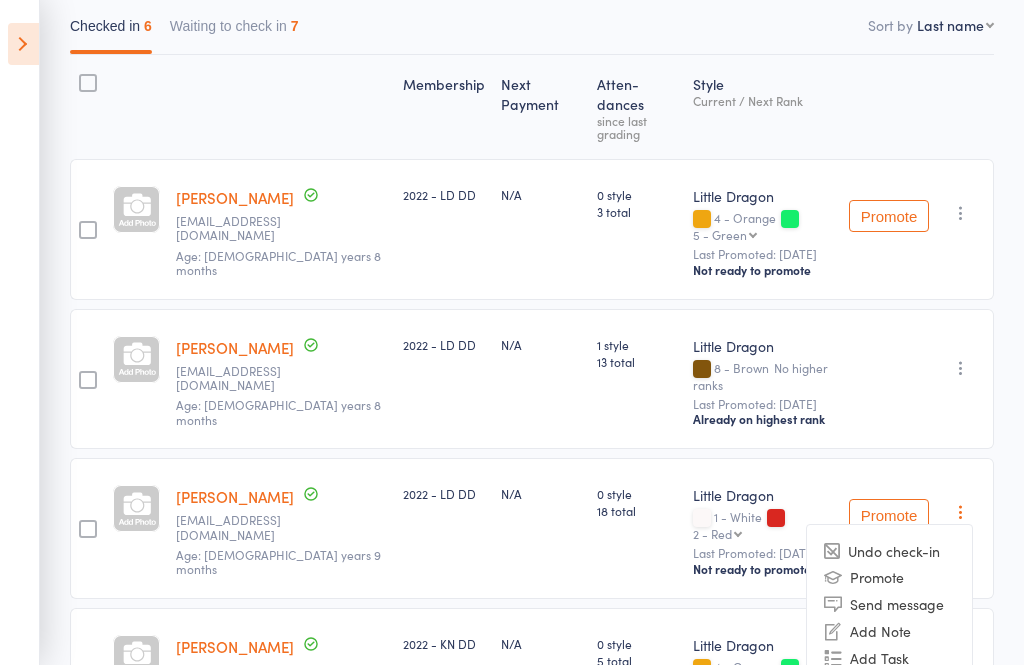 click on "Undo check-in" at bounding box center (889, 551) 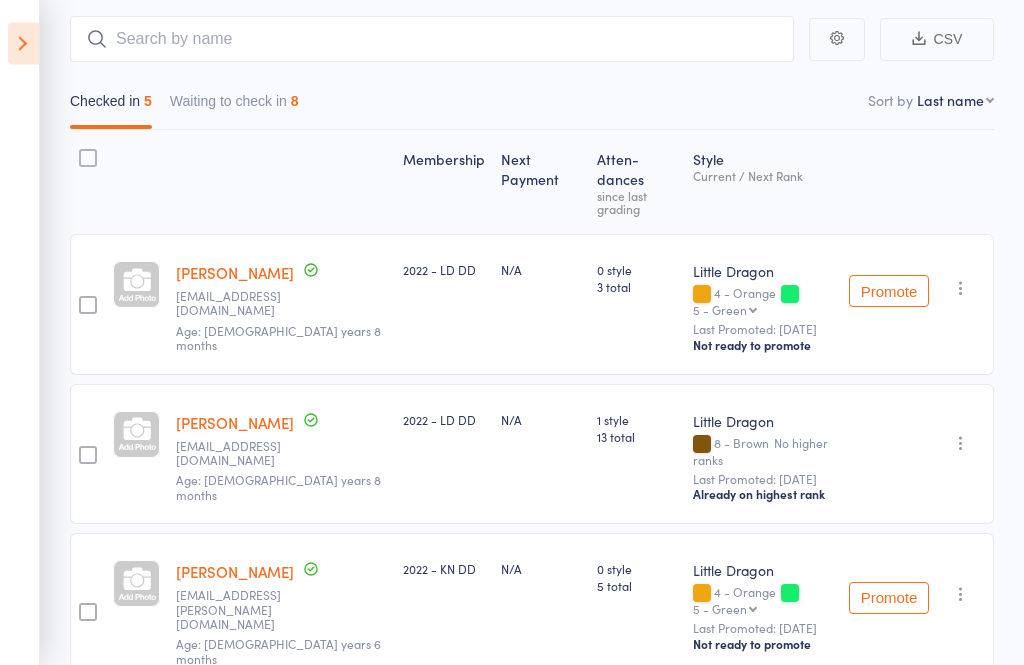 click on "Waiting to check in  8" at bounding box center (234, 107) 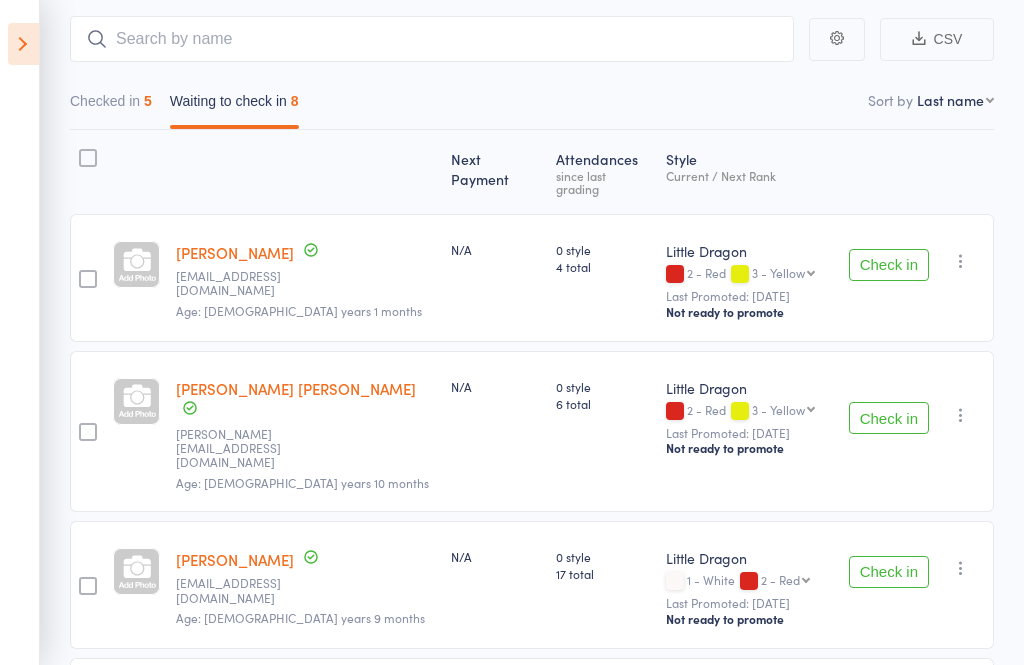 click on "Check in" at bounding box center (889, 265) 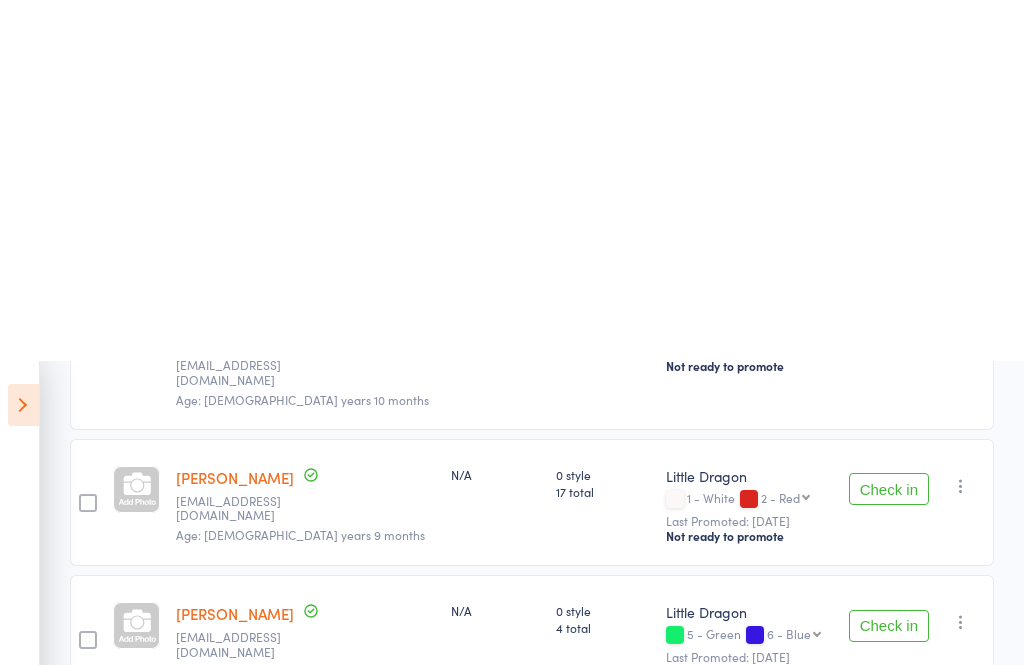 scroll, scrollTop: 0, scrollLeft: 0, axis: both 